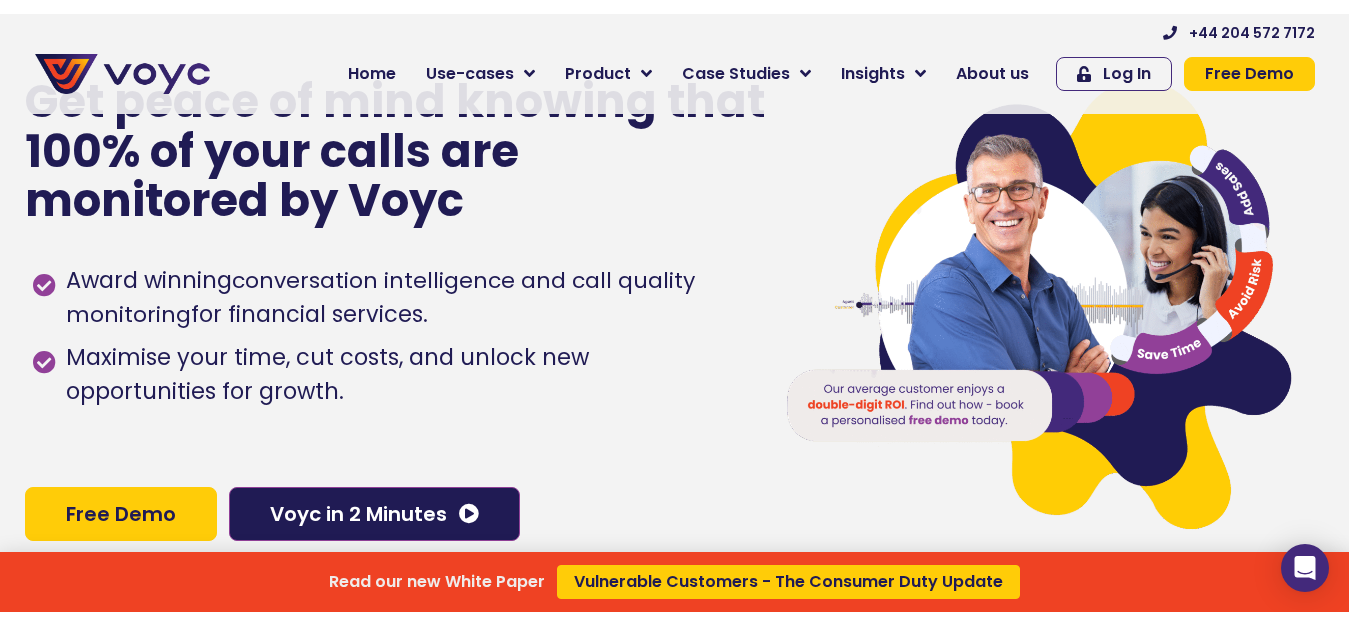 scroll, scrollTop: 0, scrollLeft: 0, axis: both 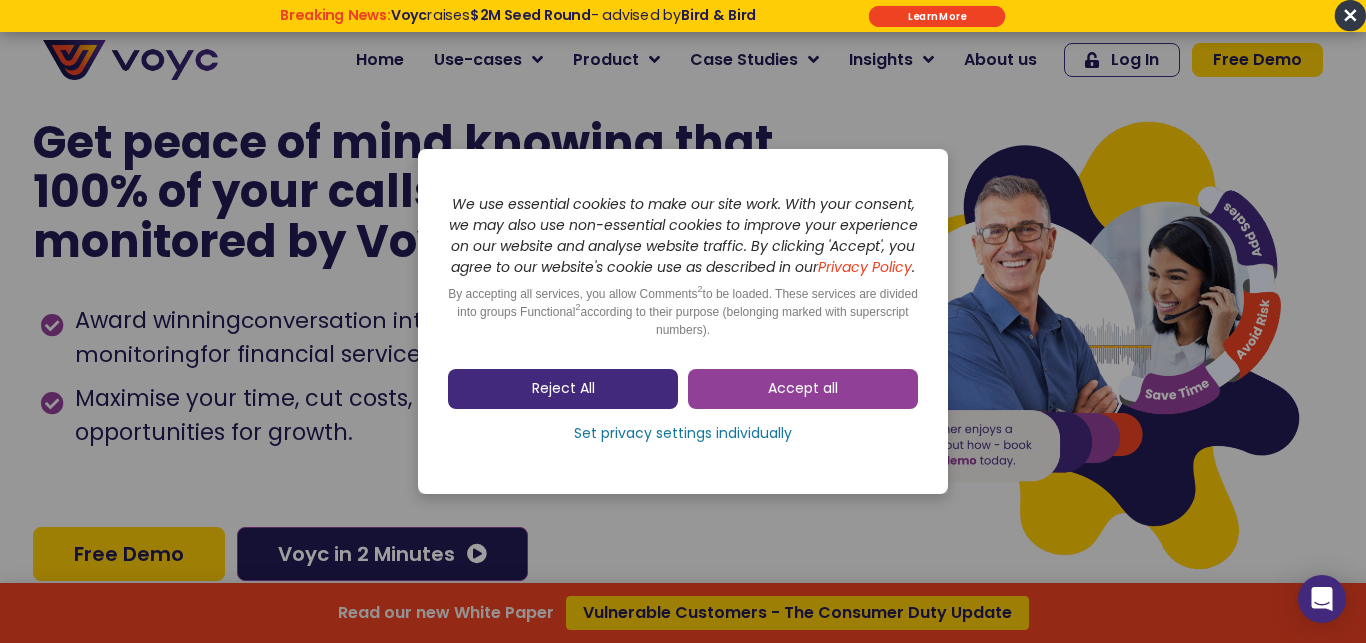 click on "Reject All" at bounding box center [563, 389] 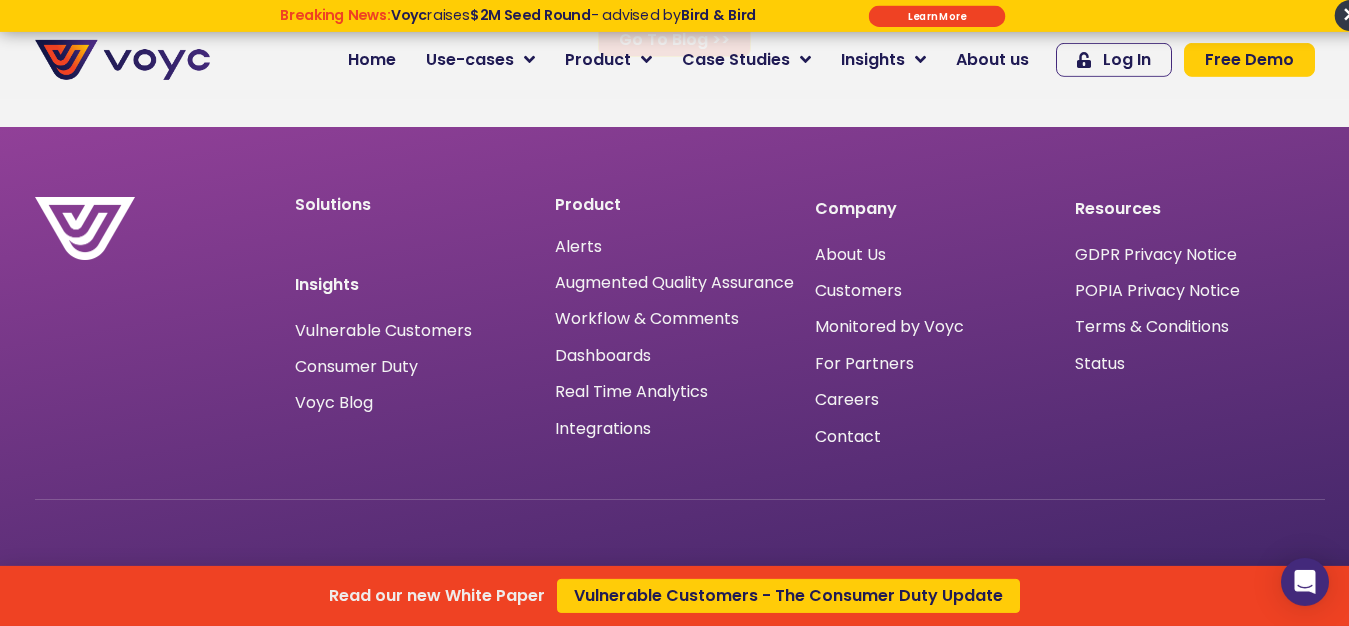 scroll, scrollTop: 13056, scrollLeft: 0, axis: vertical 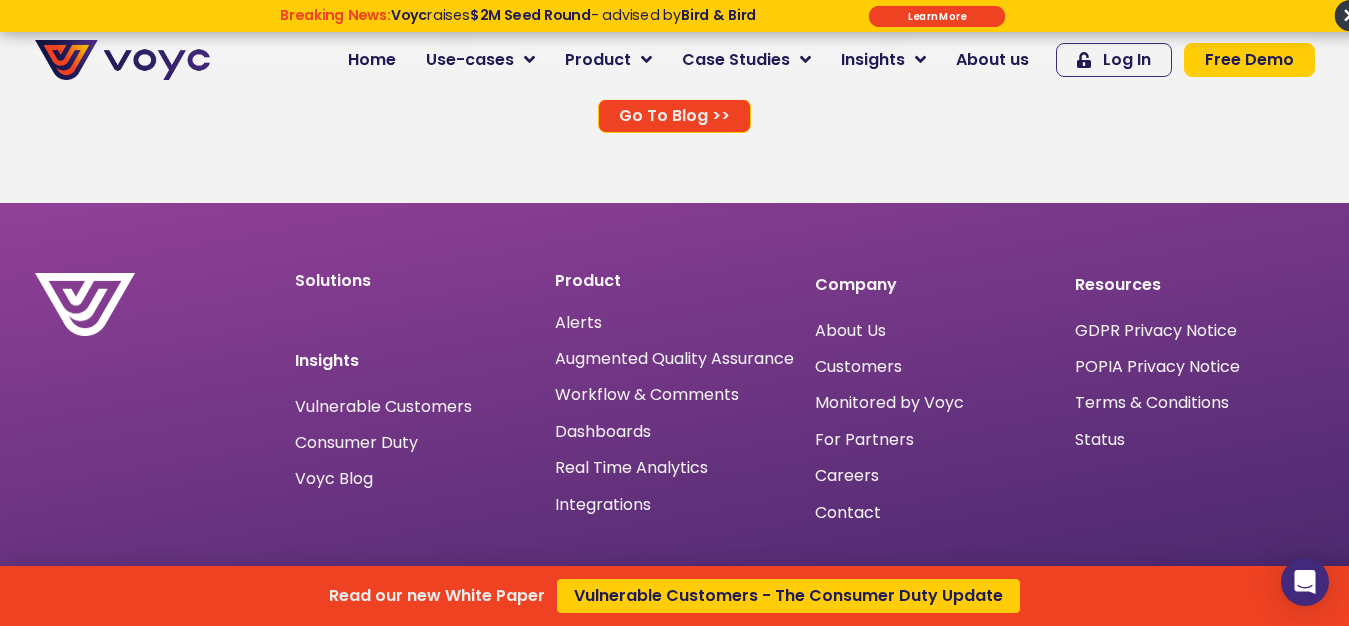 click on "Read our new White Paper
Vulnerable Customers - The Consumer Duty Update" at bounding box center [674, 313] 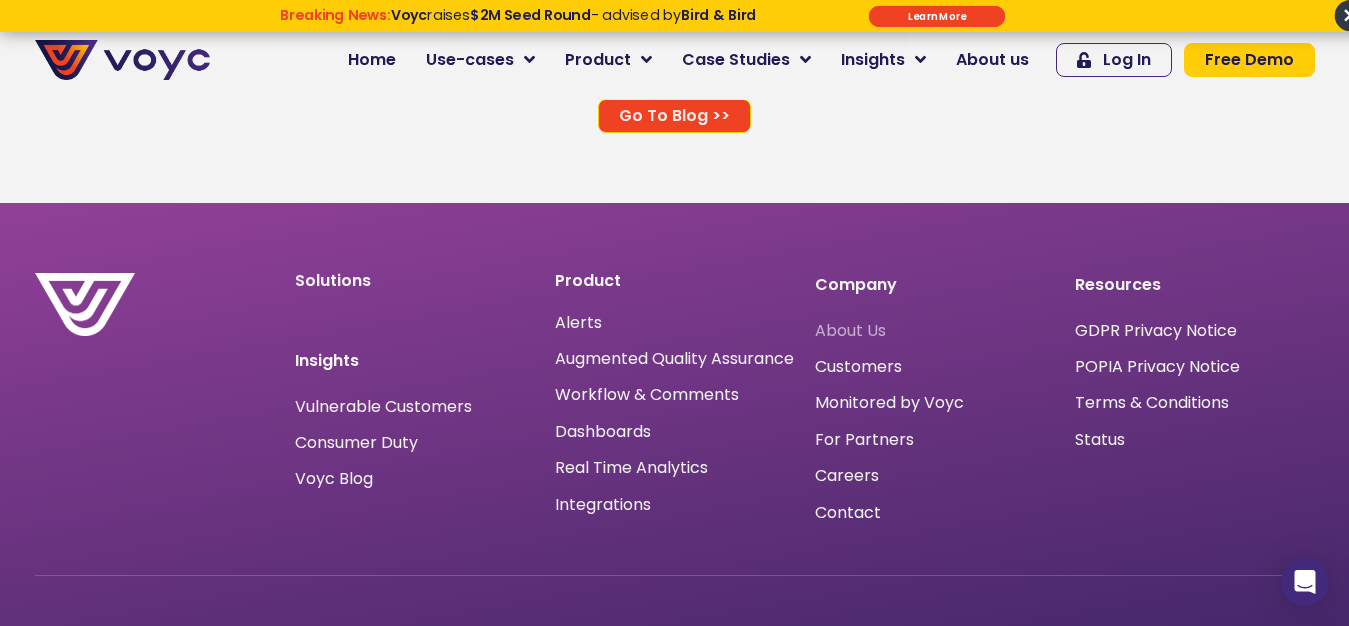 click on "About Us" at bounding box center (850, 331) 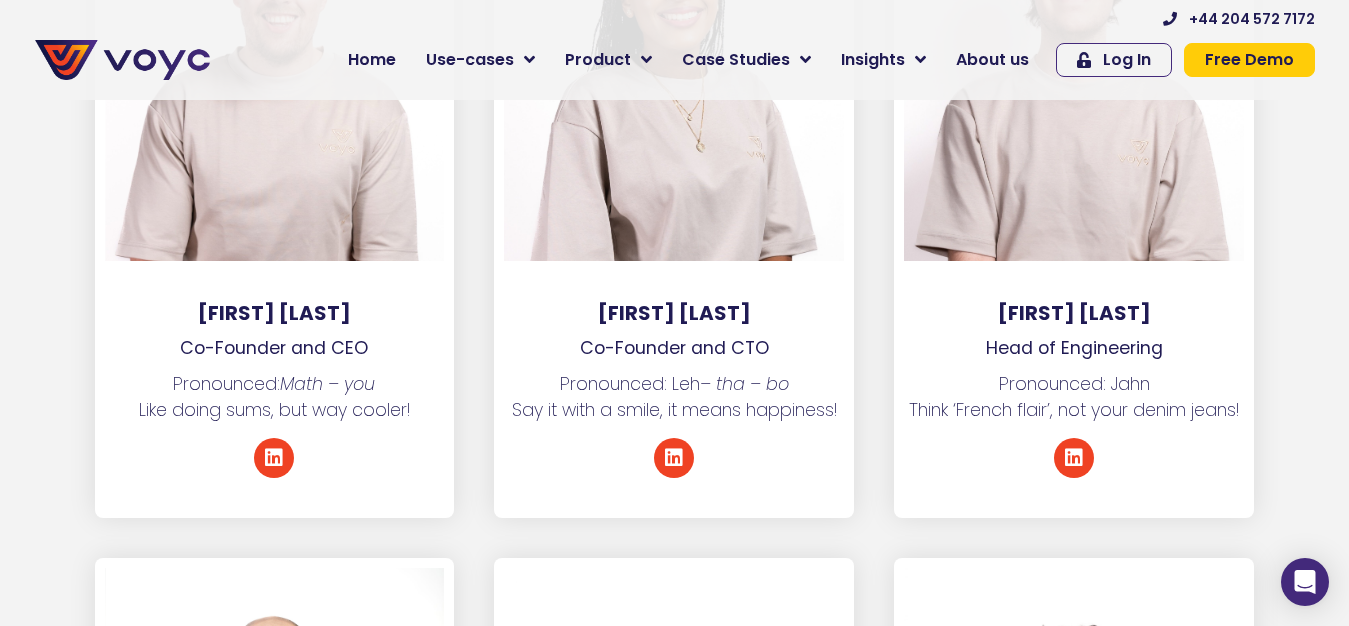 scroll, scrollTop: 3059, scrollLeft: 0, axis: vertical 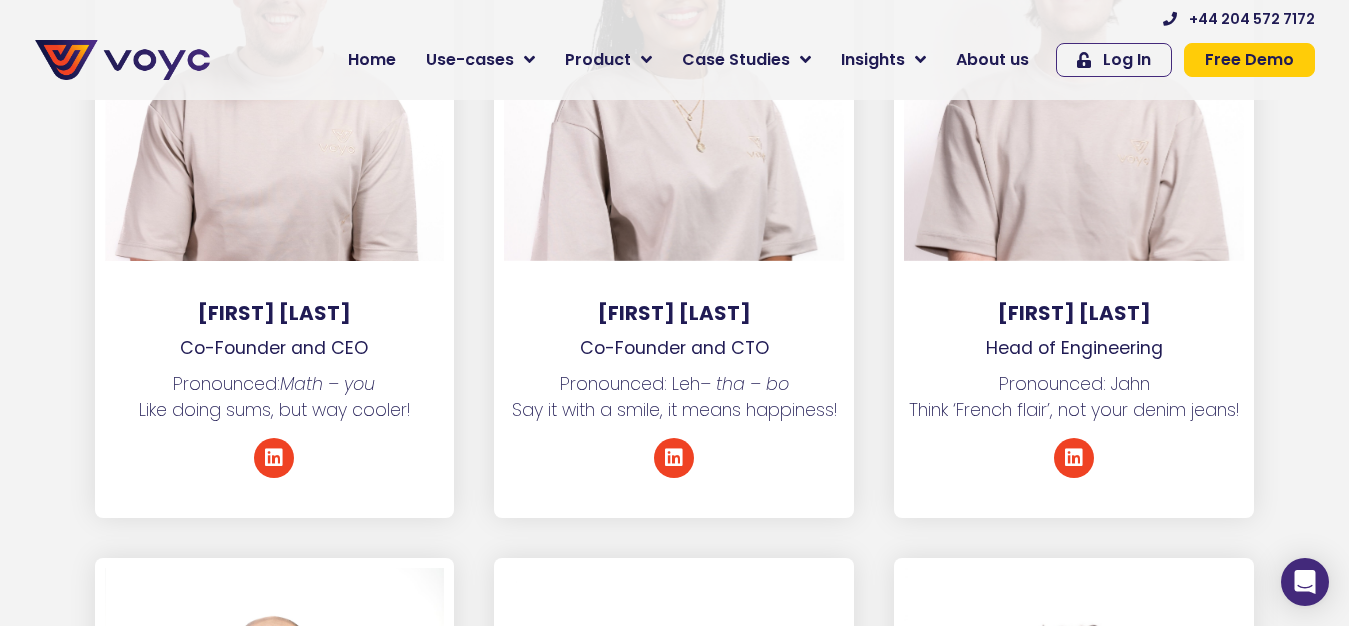 copy on "[FIRST] [LAST]" 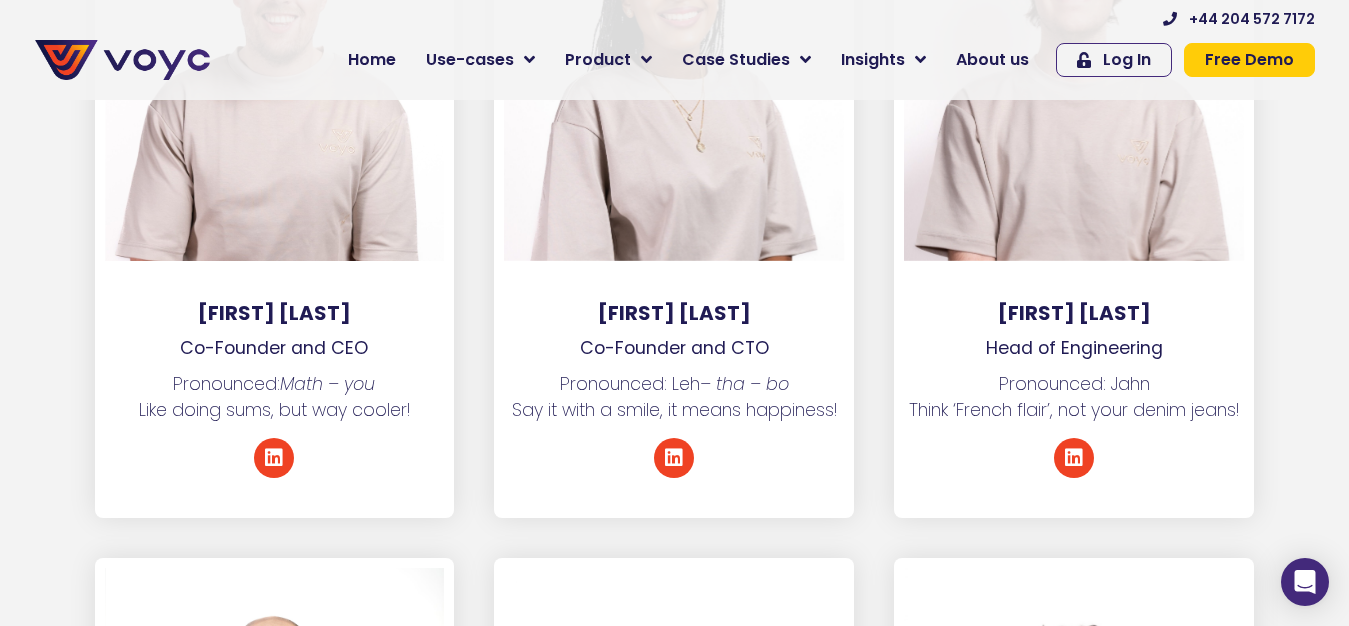 click on "Co-Founder and CEO" at bounding box center (275, 348) 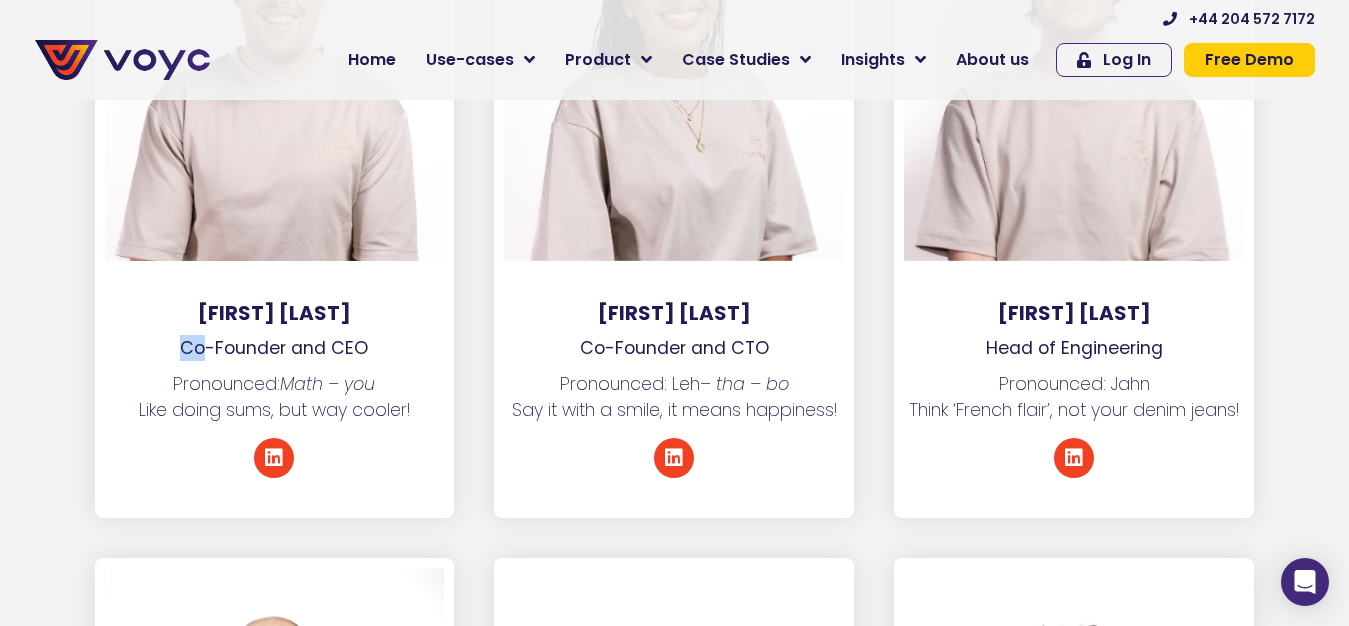 click on "Co-Founder and CEO" at bounding box center [275, 348] 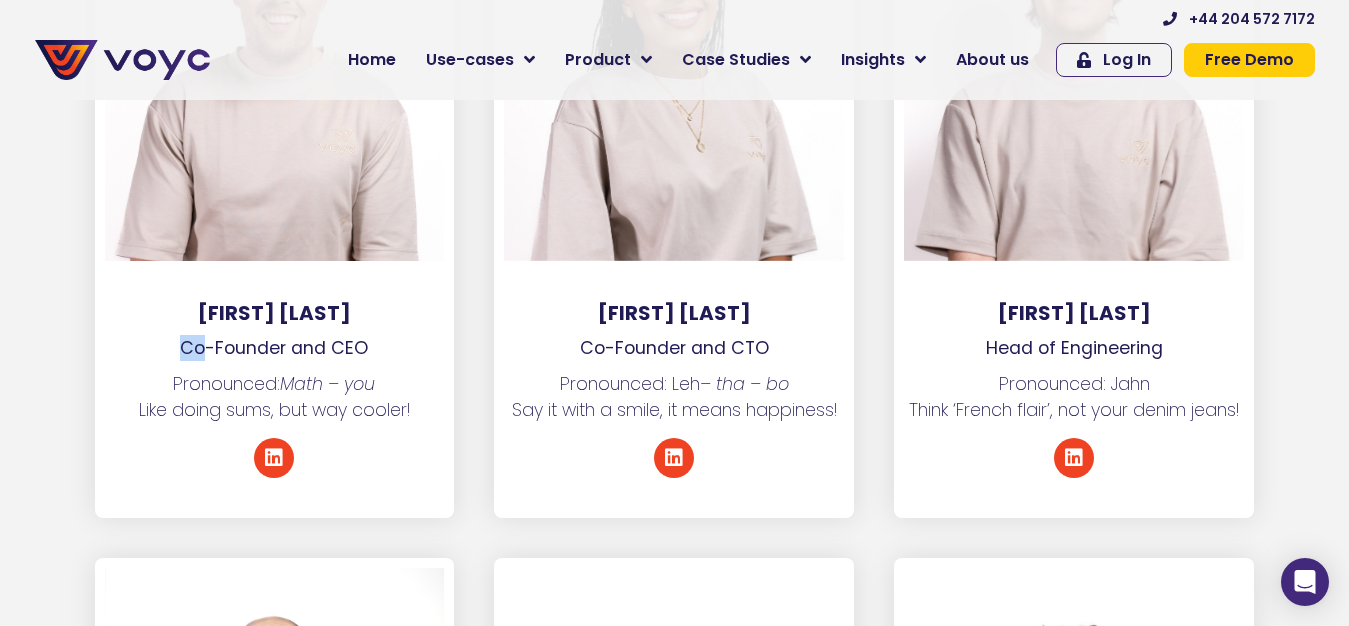 click on "Co-Founder and CEO" at bounding box center (275, 348) 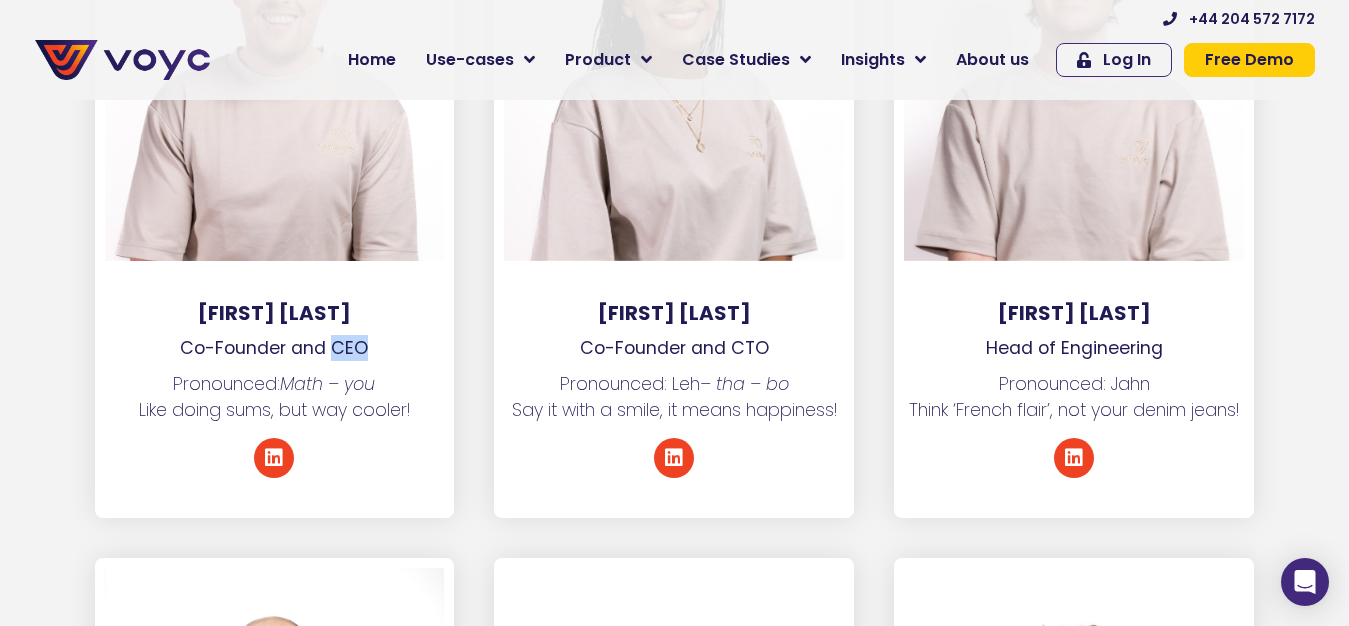 click on "Co-Founder and CEO" at bounding box center (275, 348) 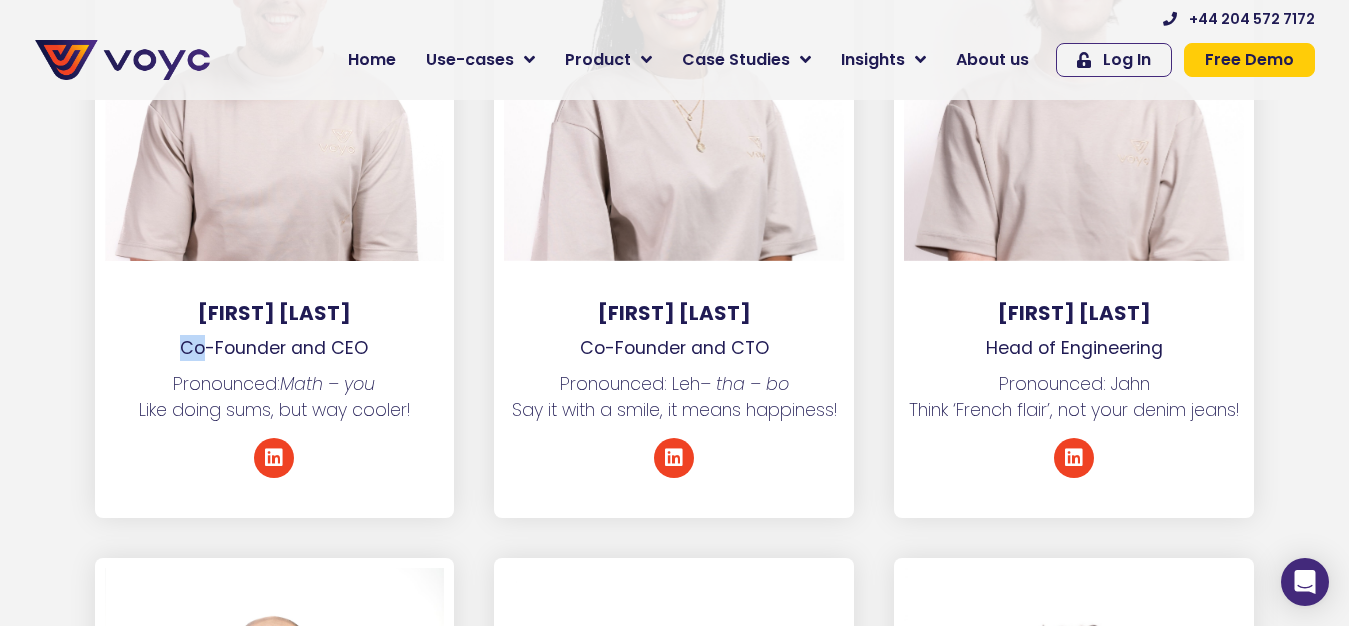 click on "Co-Founder and CEO" at bounding box center [275, 348] 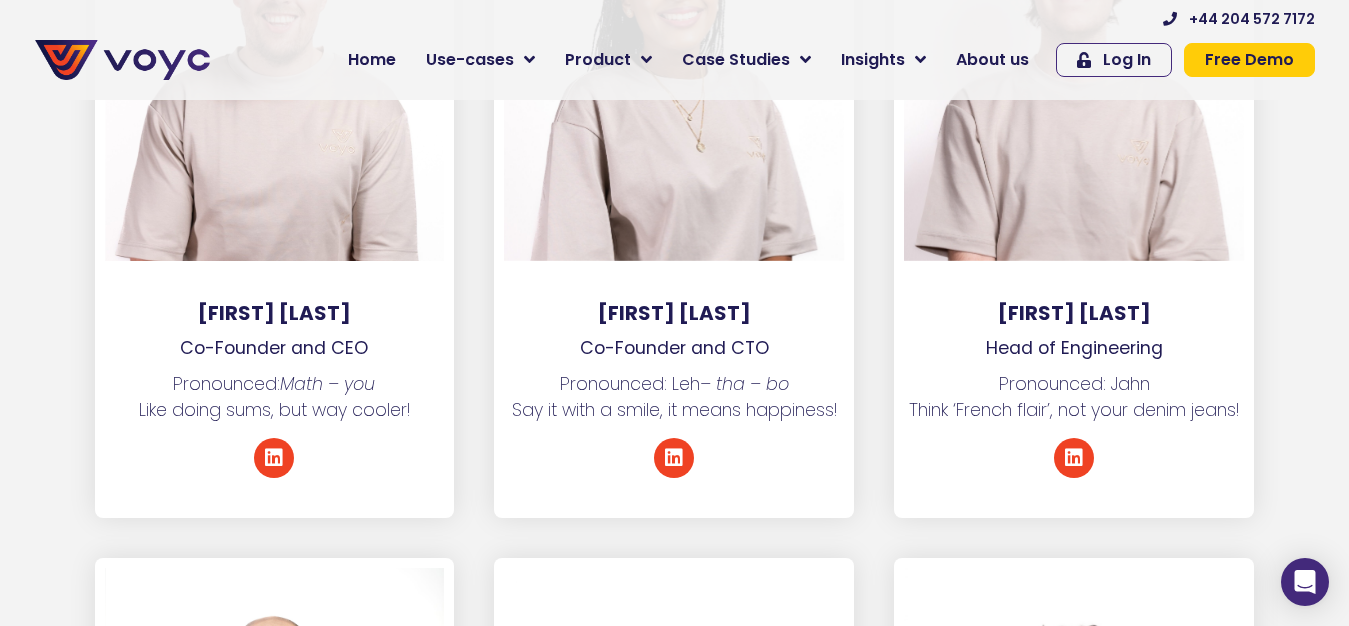click on "Co-Founder and CEO" at bounding box center [275, 348] 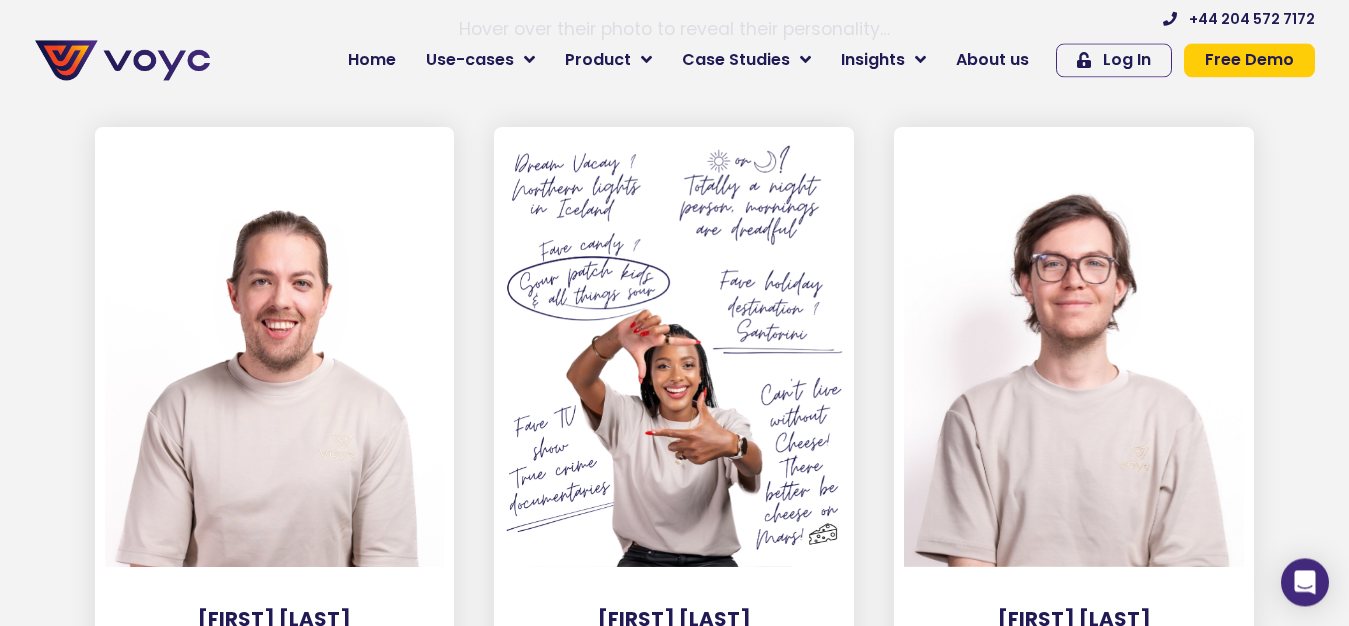 scroll, scrollTop: 2957, scrollLeft: 0, axis: vertical 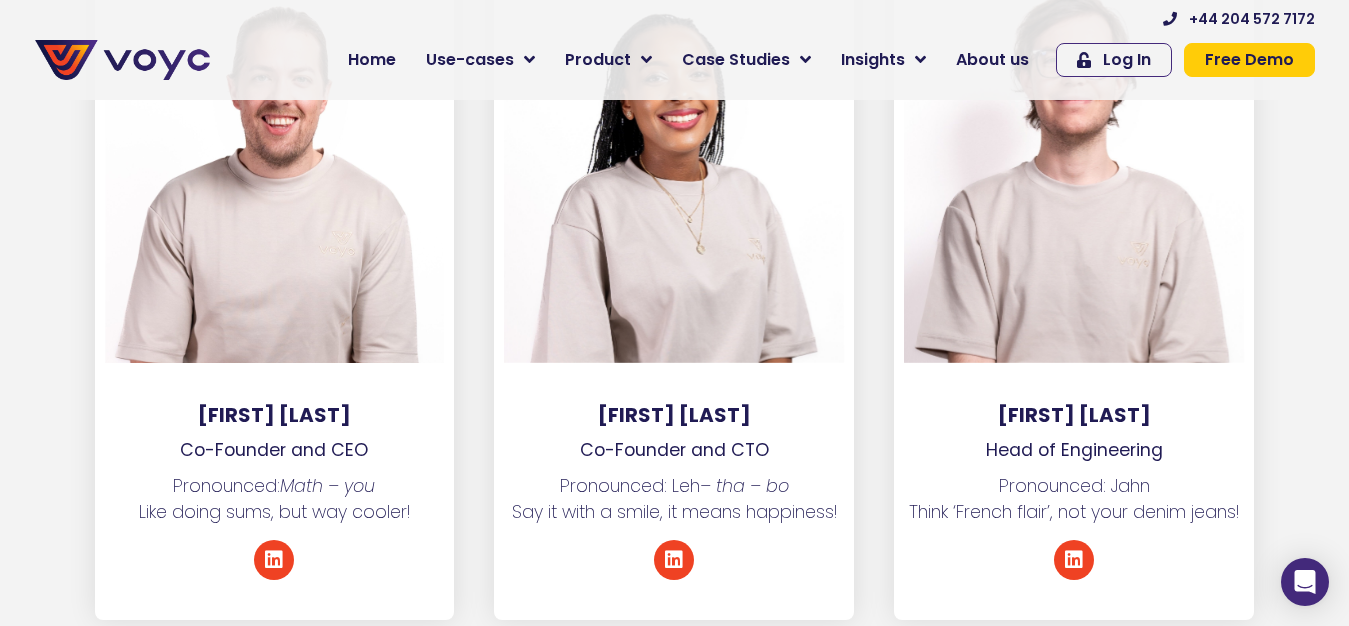 click on "[FIRST] [LAST]" at bounding box center (674, 415) 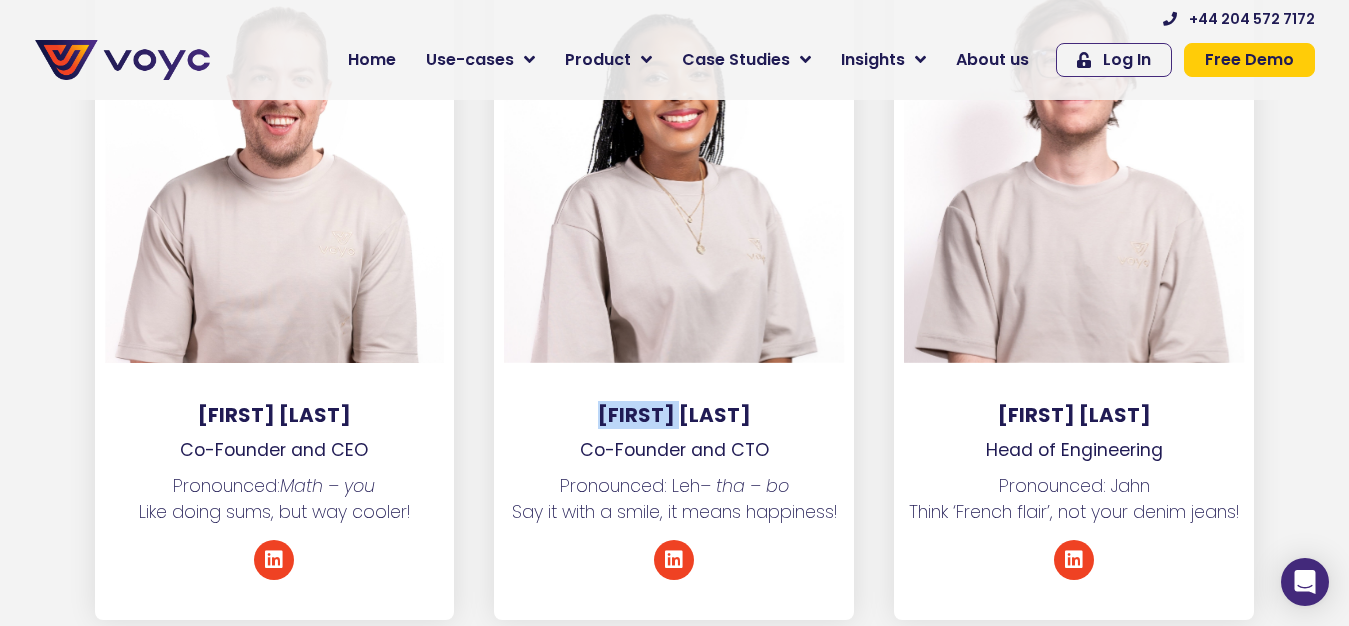 click on "[FIRST] [LAST]" at bounding box center (674, 415) 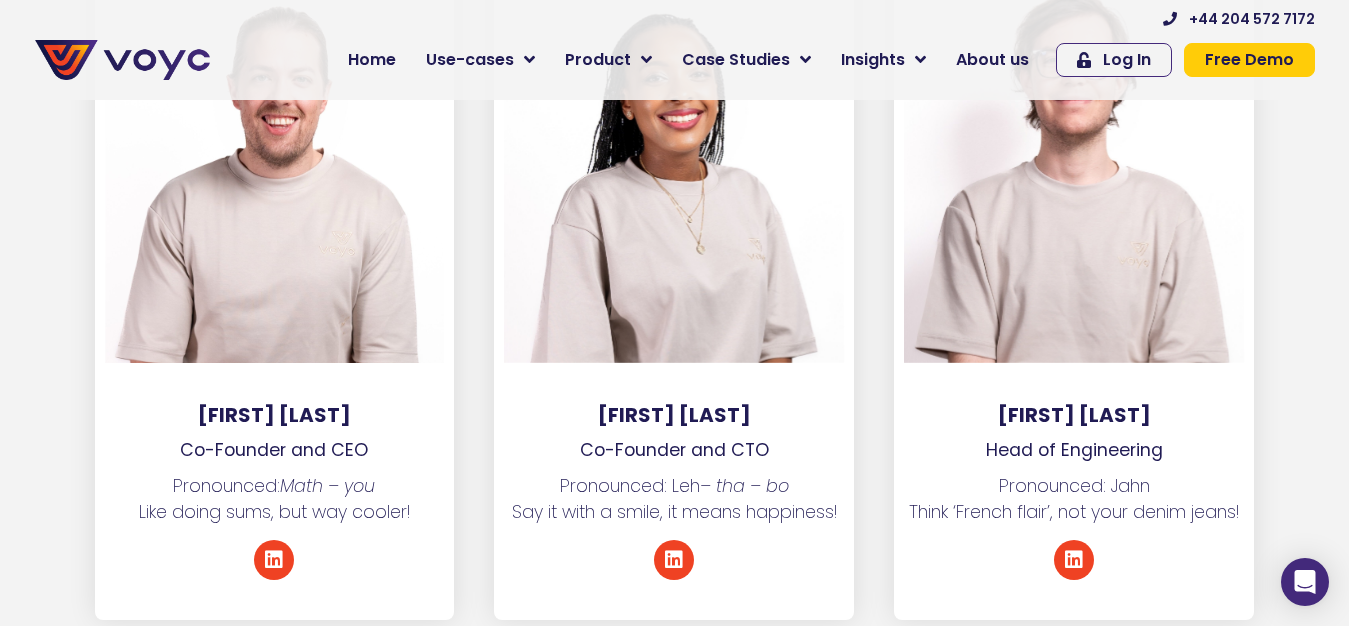 click on "[FIRST] [LAST]" at bounding box center [674, 415] 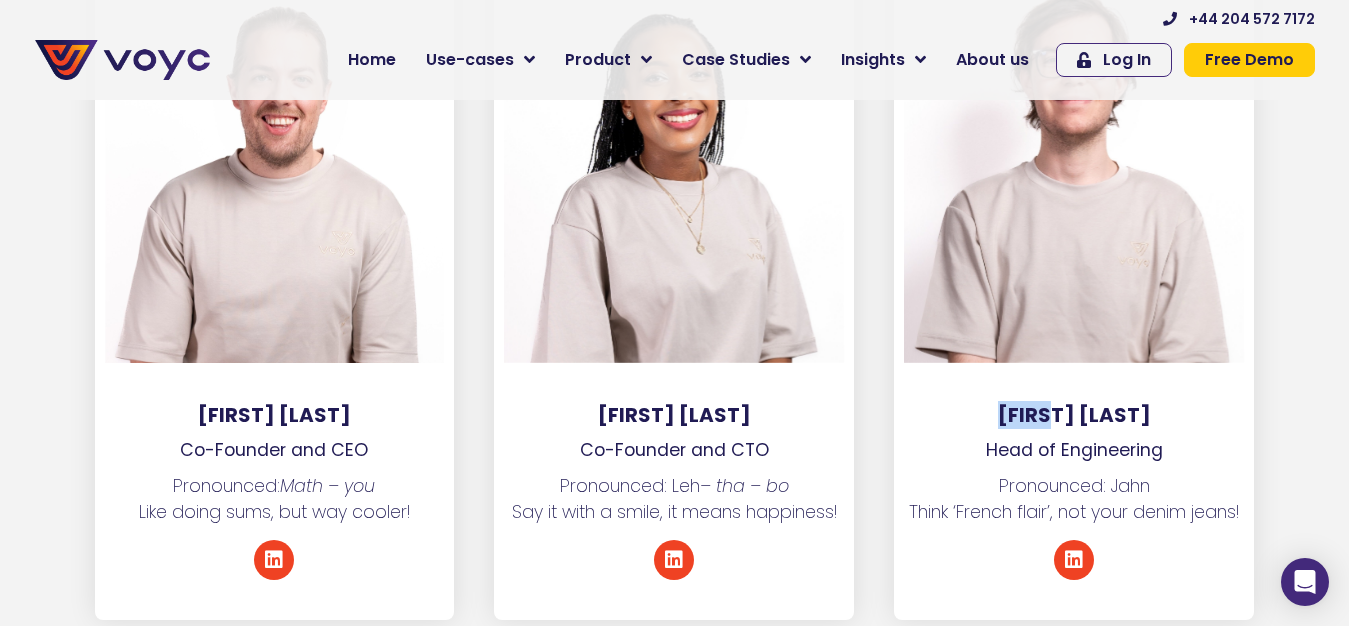 click on "[FIRST] [LAST]" at bounding box center (1074, 415) 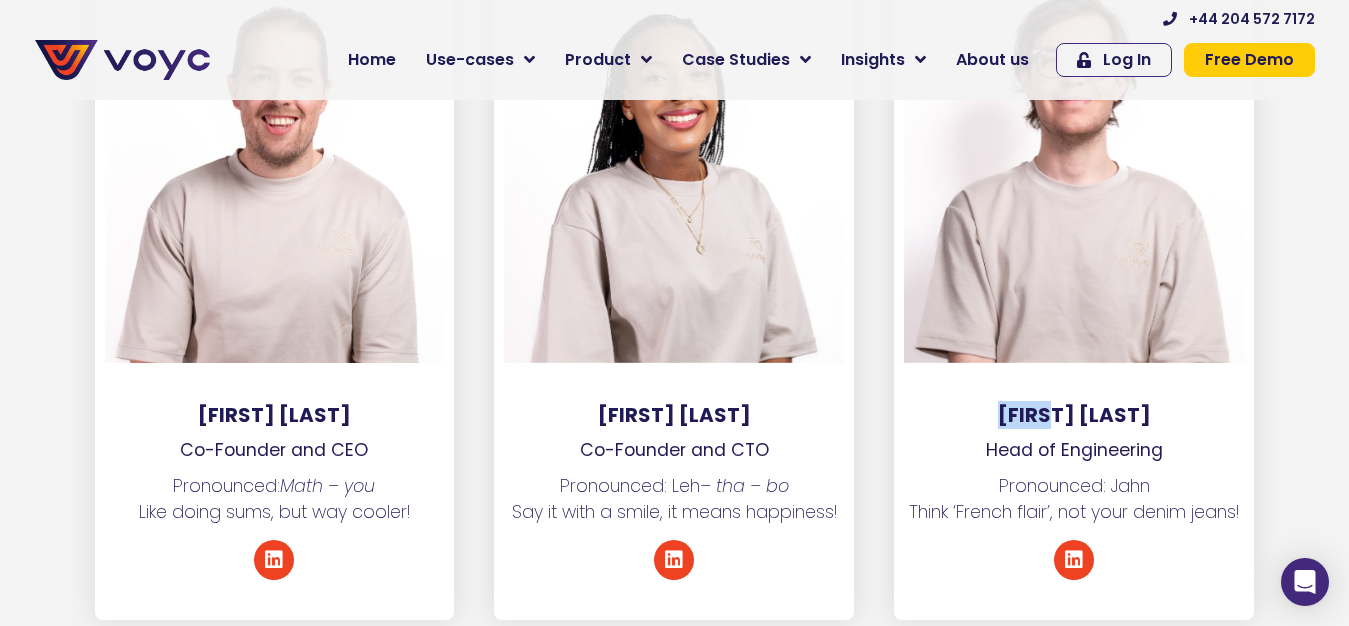 click on "[FIRST] [LAST]" at bounding box center [1074, 415] 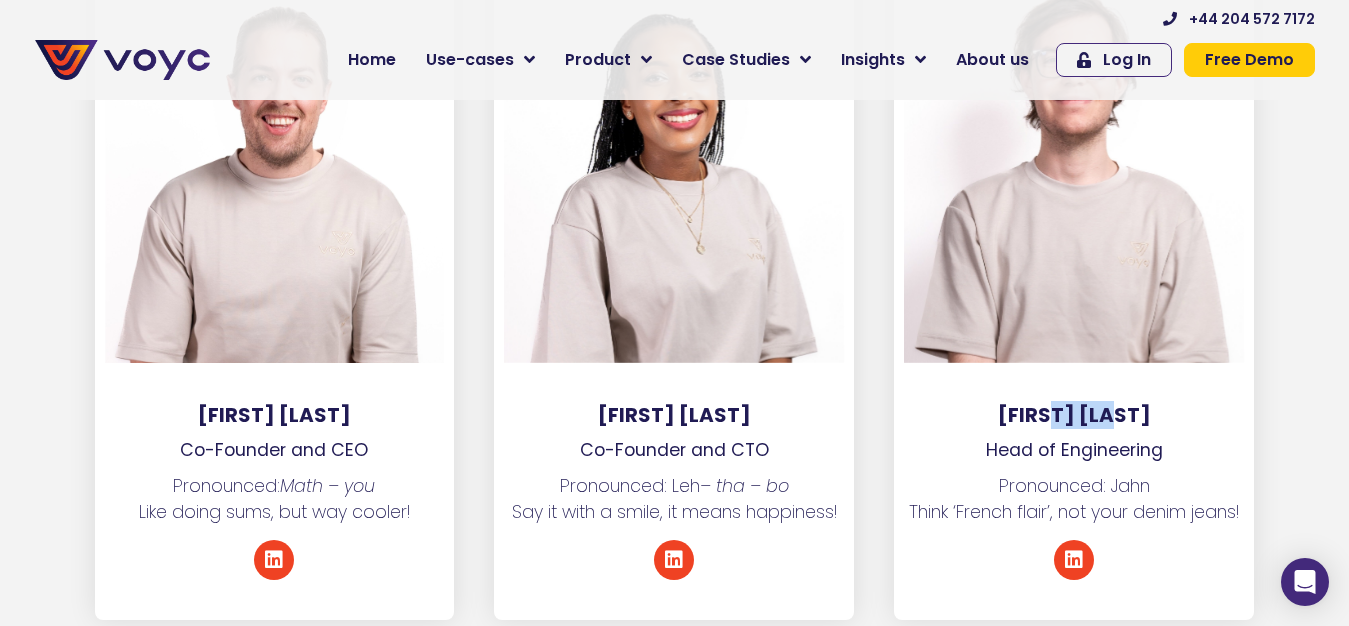 click on "[FIRST] [LAST]" at bounding box center (1074, 415) 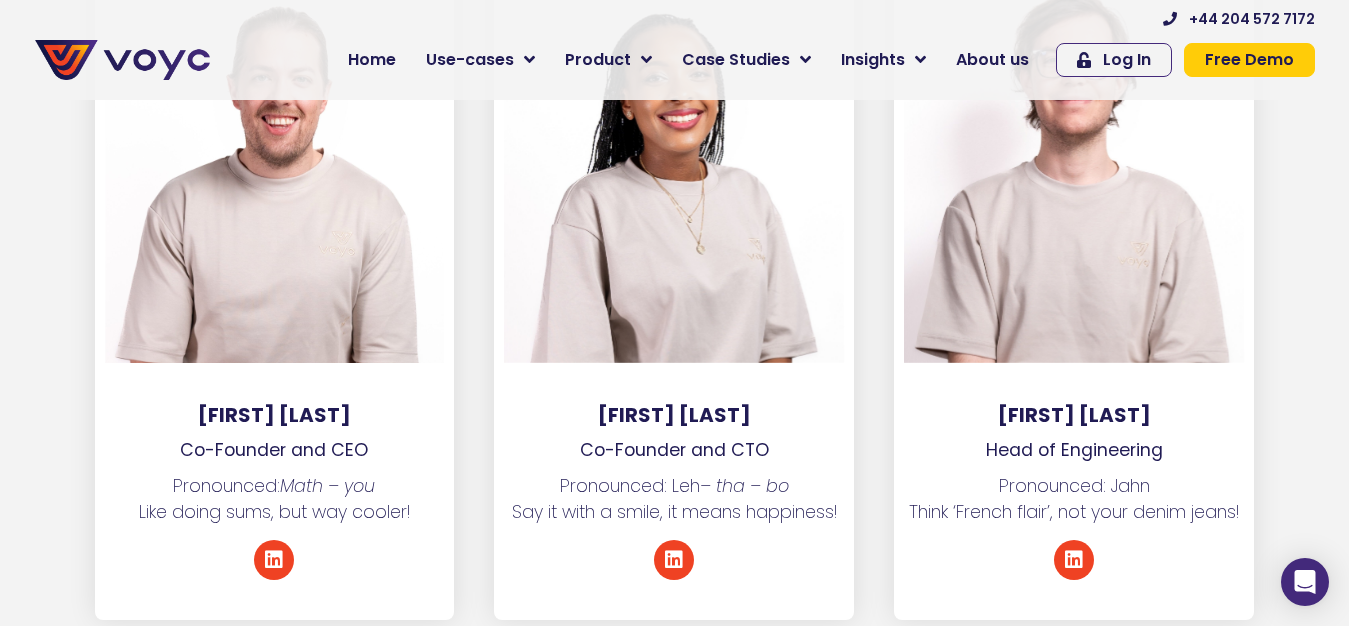 click on "[FIRST] [LAST]" at bounding box center [1074, 415] 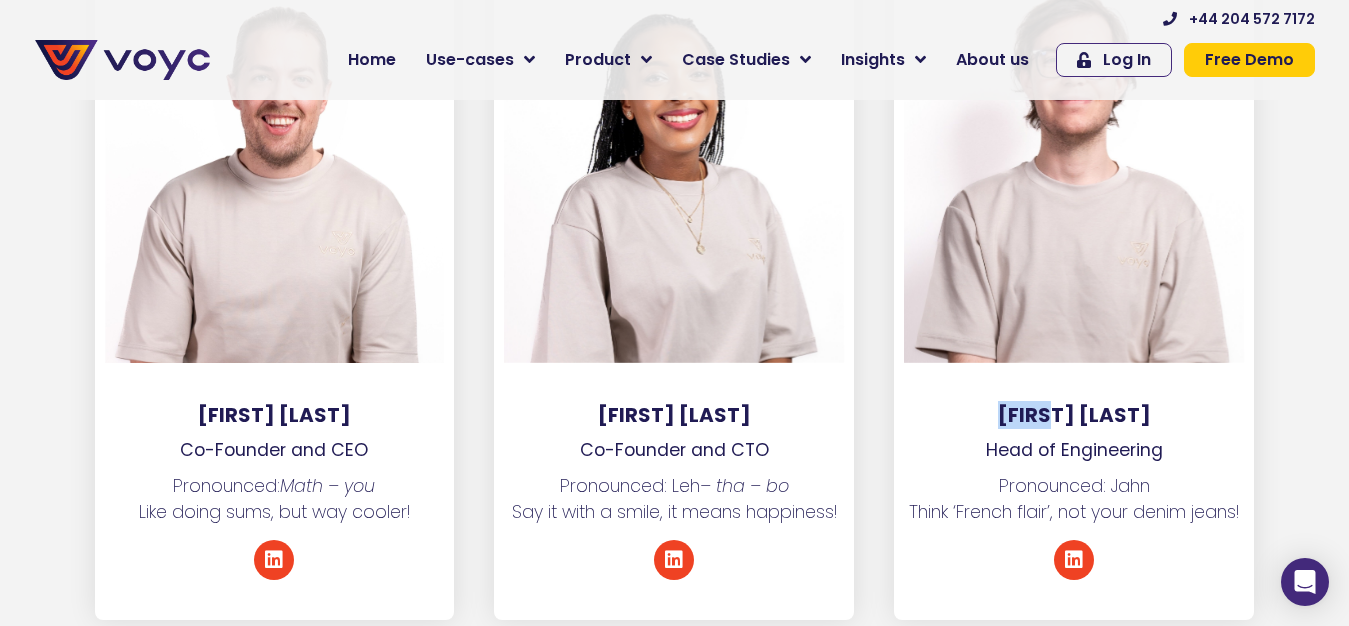 click on "[FIRST] [LAST]" at bounding box center [1074, 415] 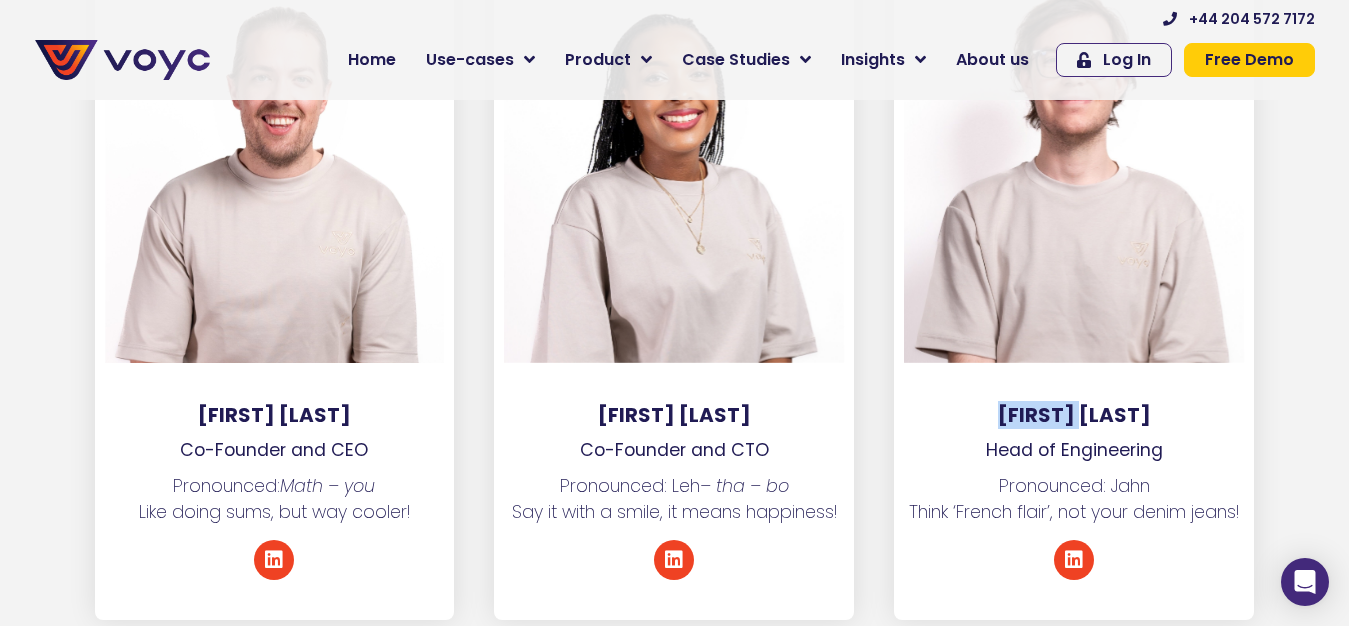 click on "[FIRST] [LAST]" at bounding box center [1074, 415] 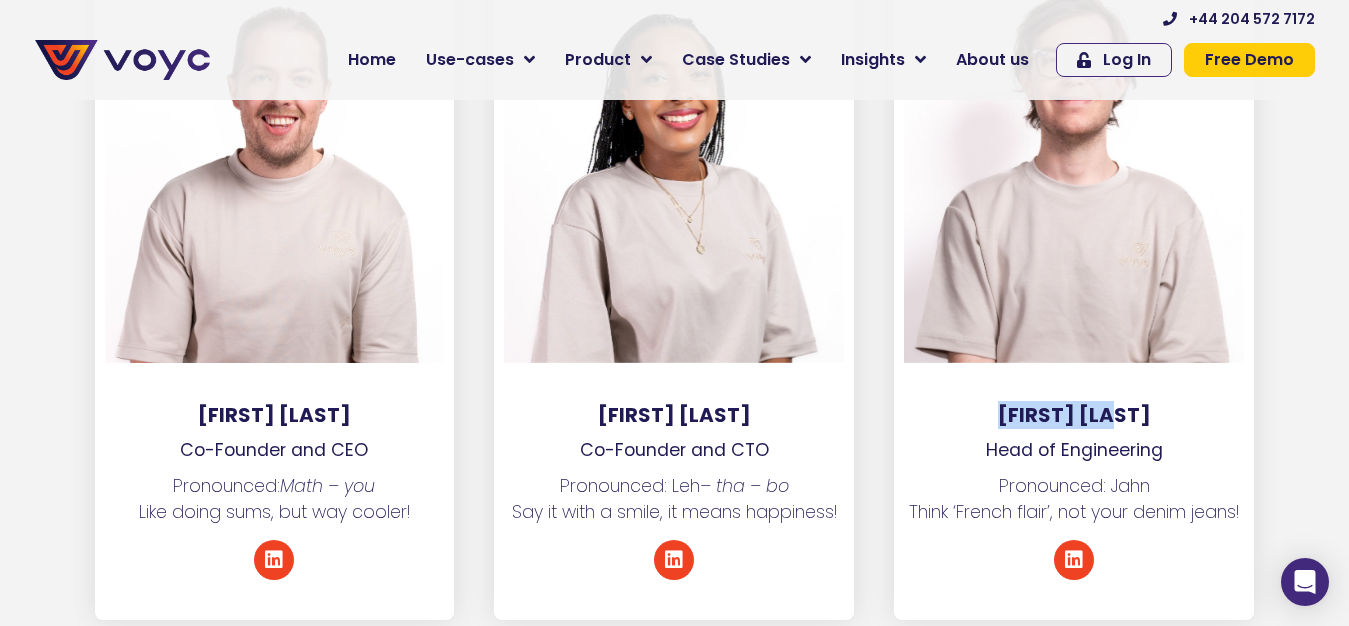 copy on "[FIRST] [LAST]" 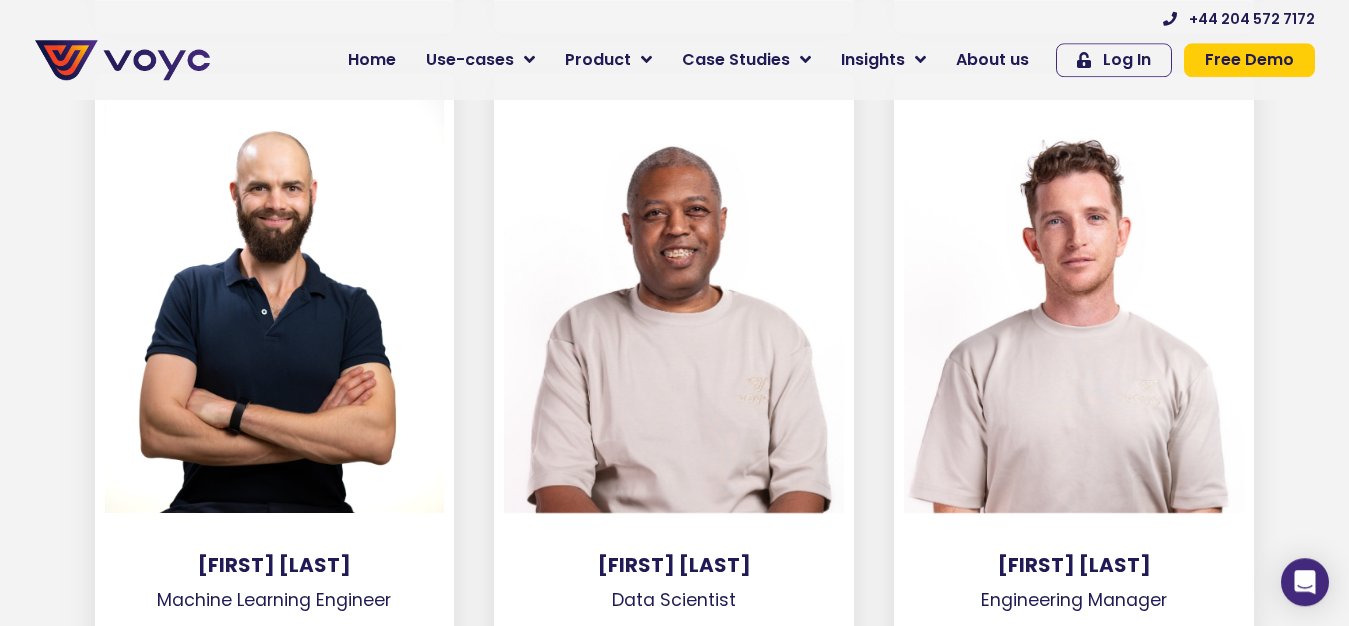 scroll, scrollTop: 3671, scrollLeft: 0, axis: vertical 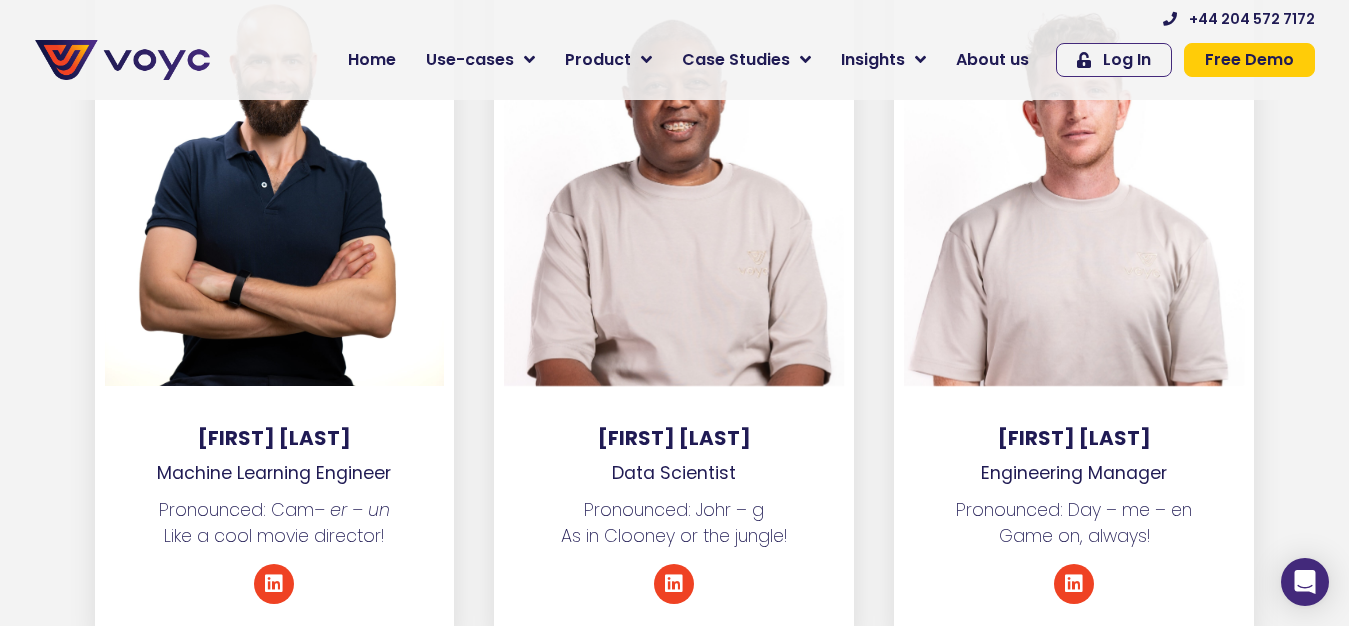click on "[FIRST] [LAST]" at bounding box center [1074, 438] 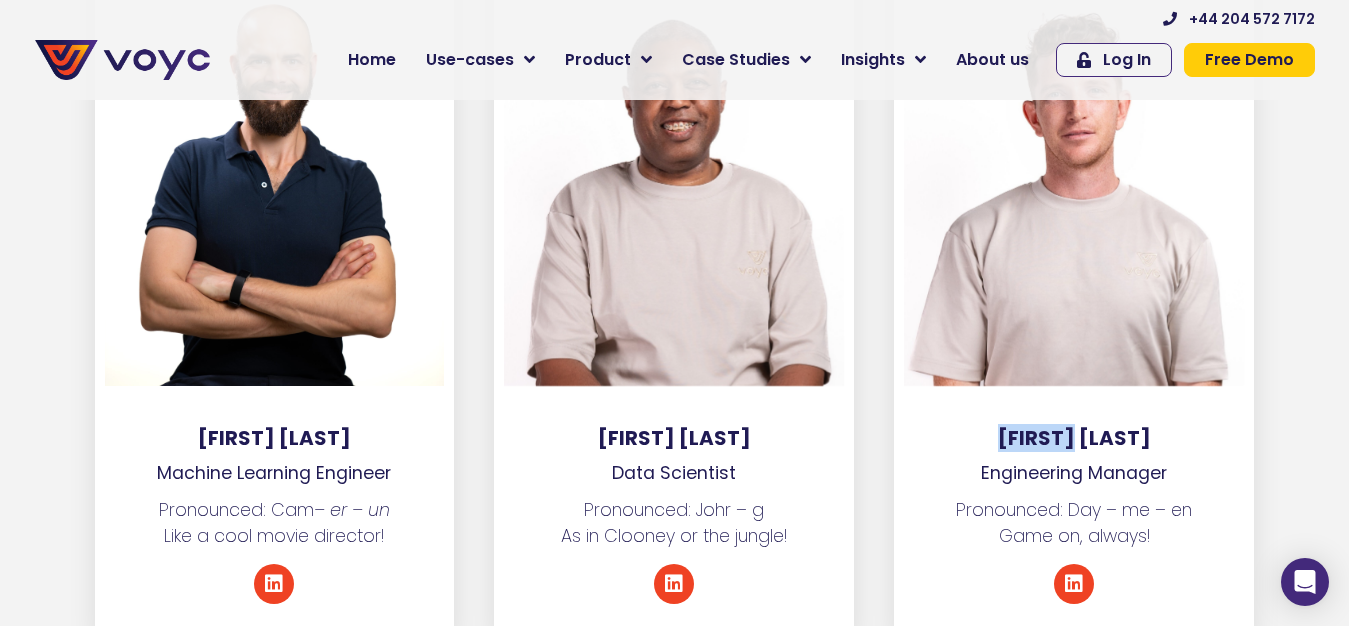 click on "[FIRST] [LAST]" at bounding box center [1074, 438] 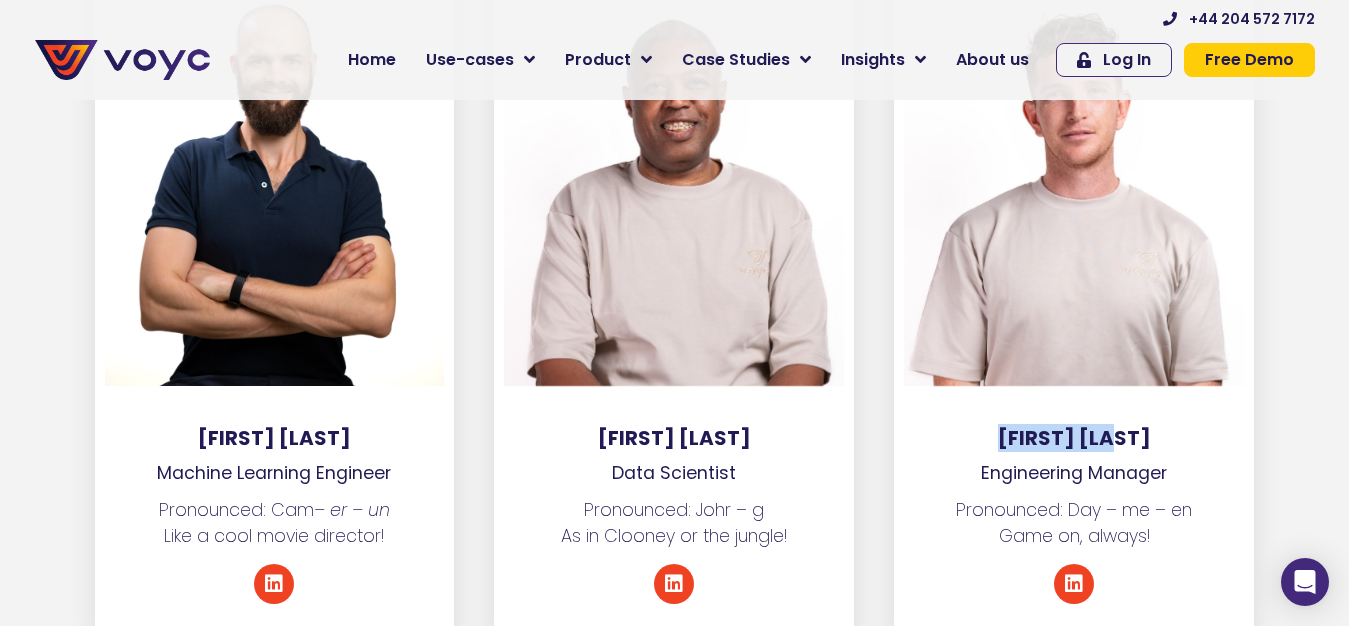 copy on "[FIRST] [LAST]" 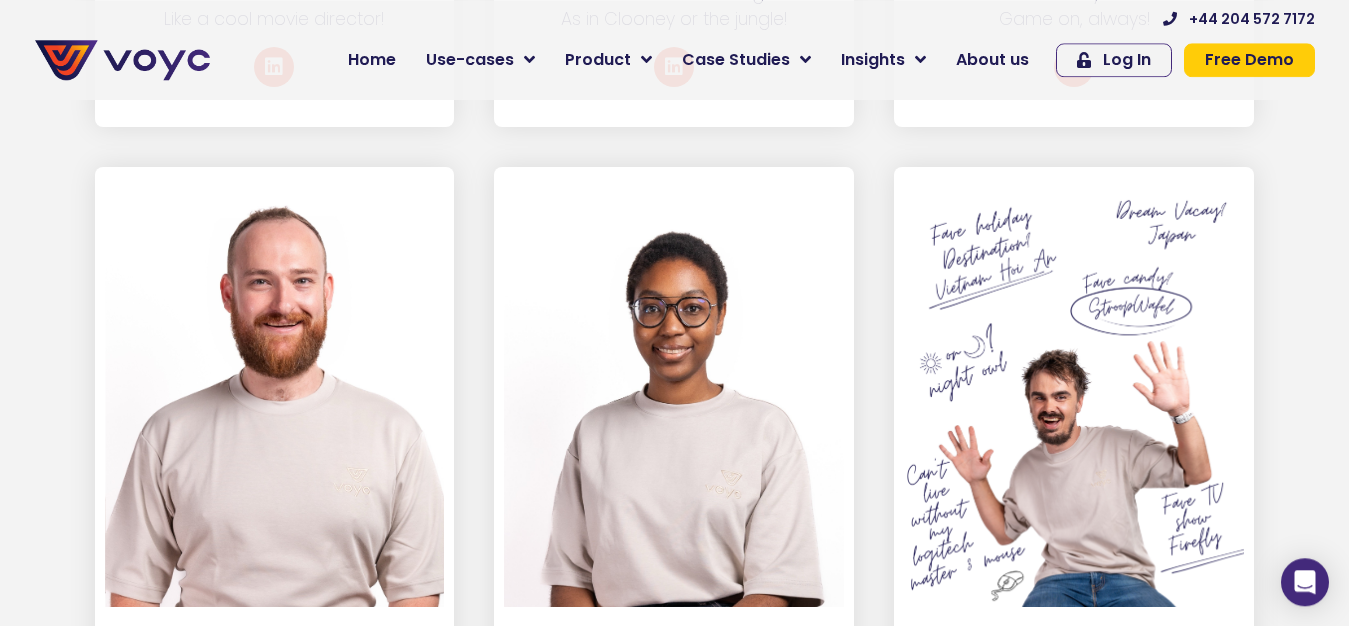 scroll, scrollTop: 4283, scrollLeft: 0, axis: vertical 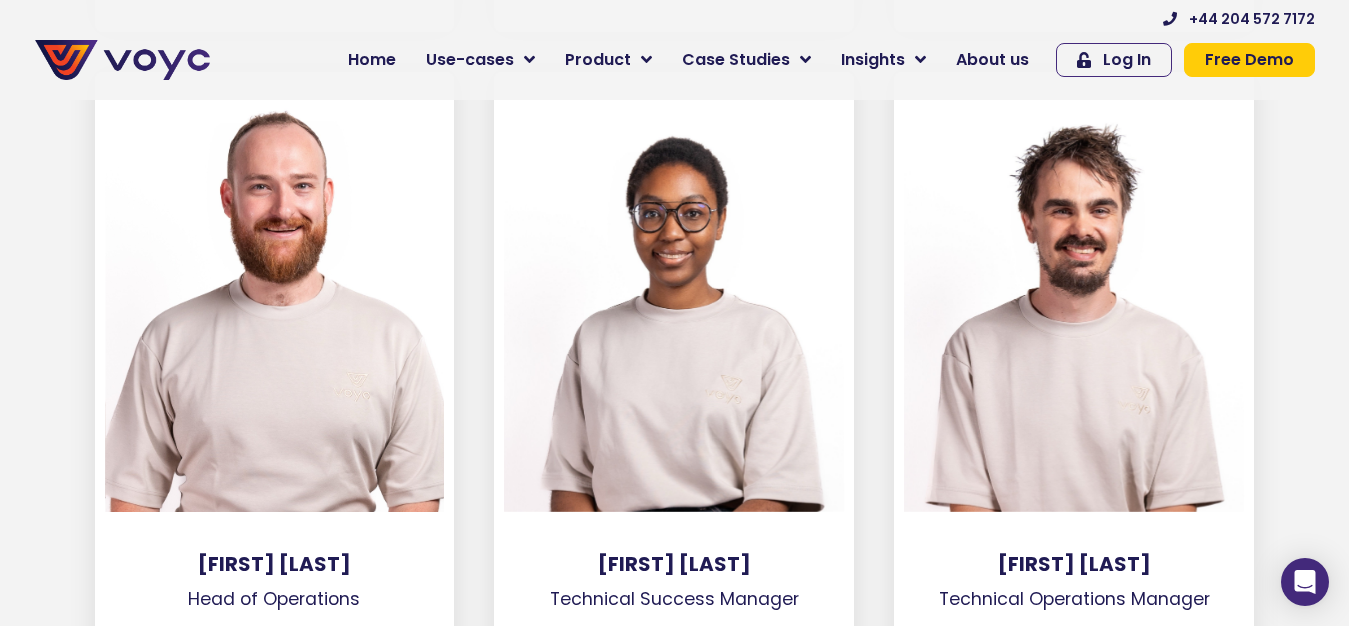 click on "[FIRST] [LAST]" at bounding box center (275, 564) 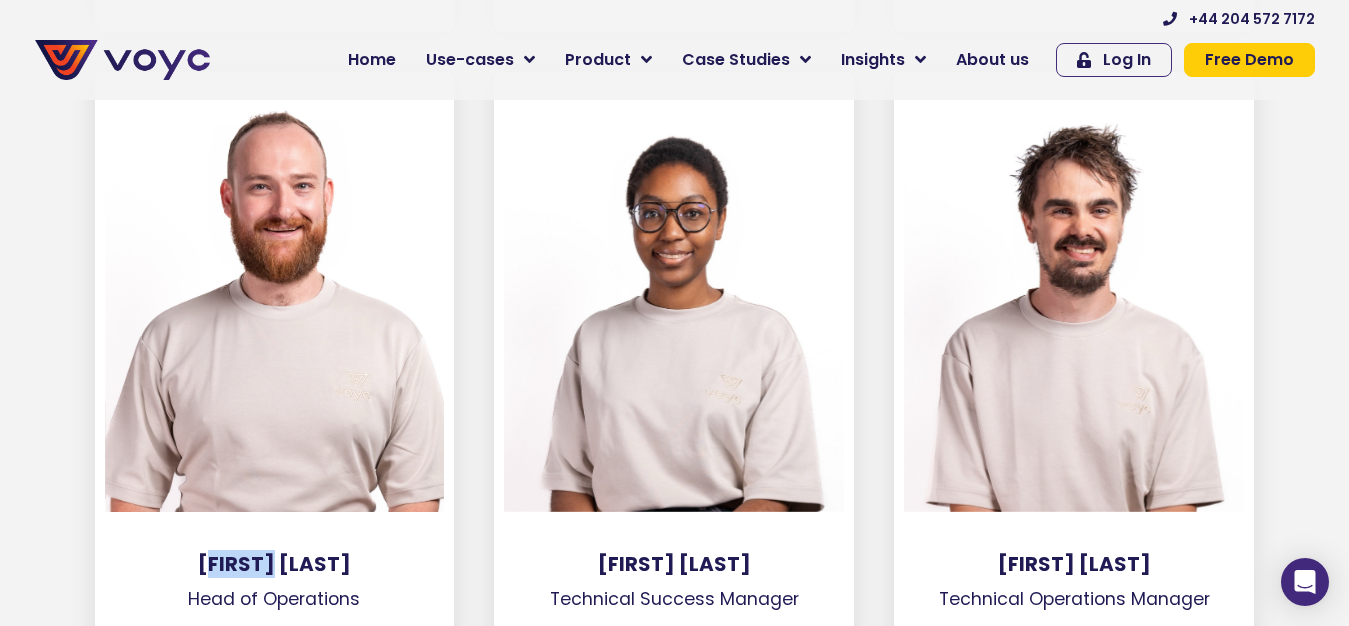 click on "[FIRST] [LAST]" at bounding box center (275, 564) 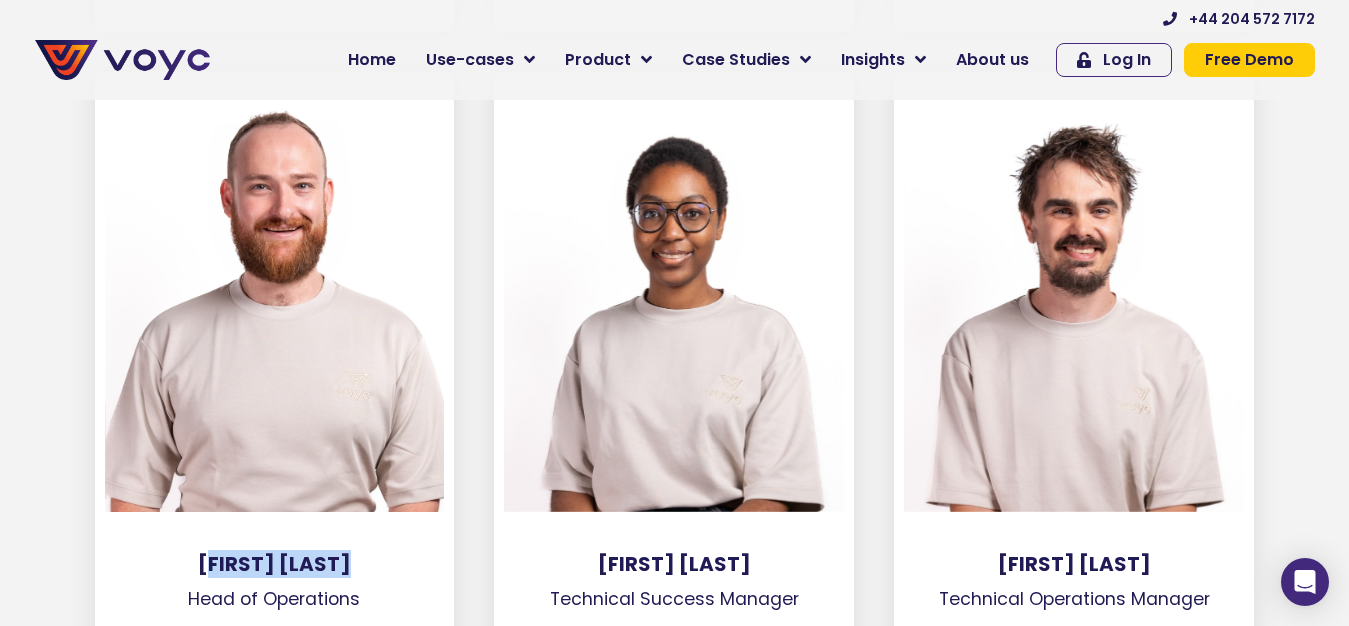 click on "[FIRST] [LAST]" at bounding box center [275, 564] 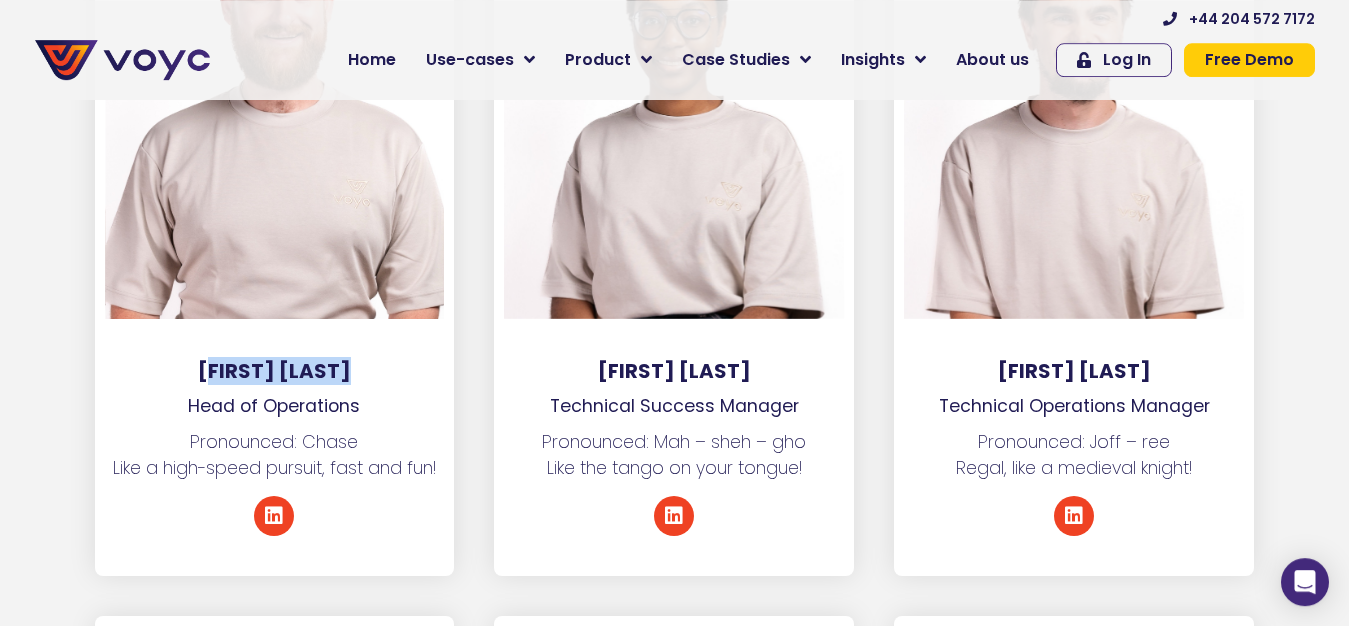 scroll, scrollTop: 4487, scrollLeft: 0, axis: vertical 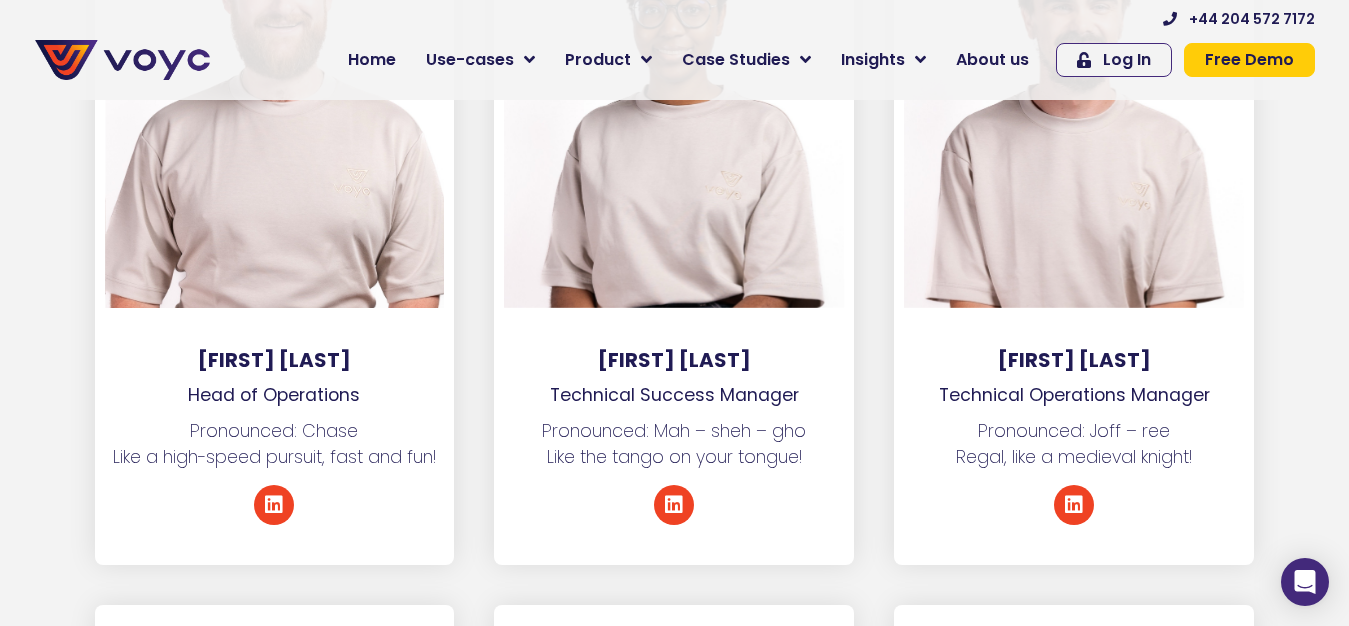 click on "[FIRST] [LAST]" at bounding box center (674, 360) 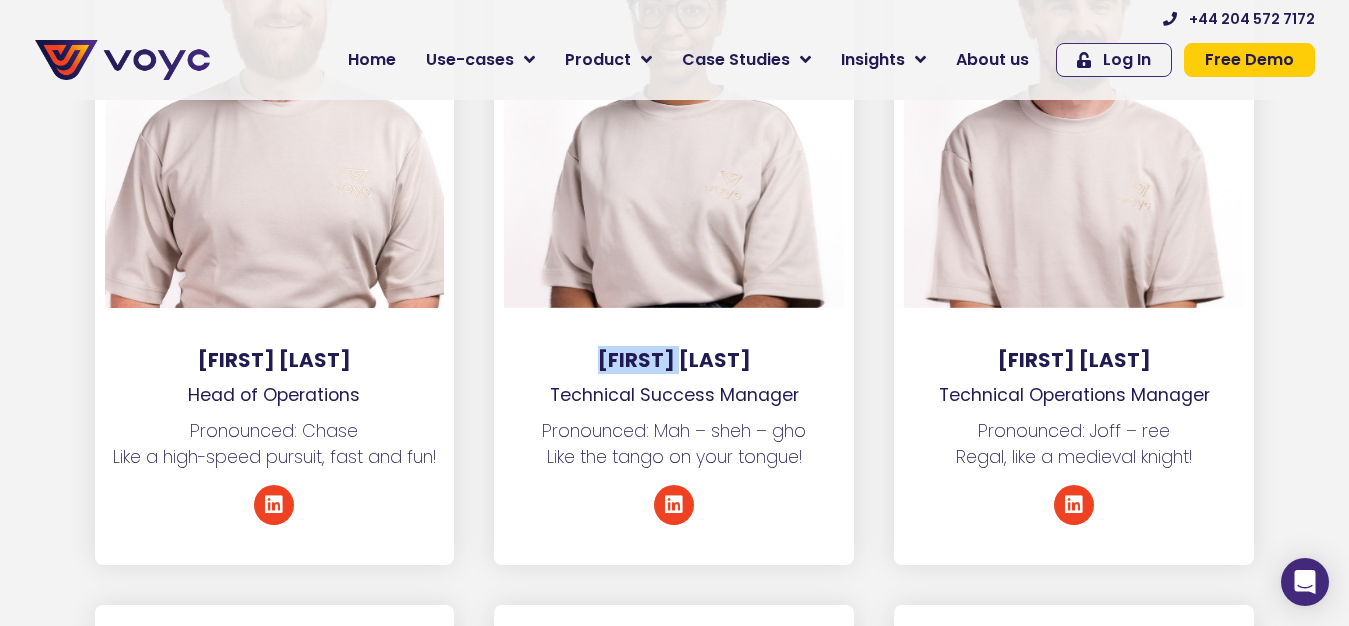 click on "[FIRST] [LAST]" at bounding box center (674, 360) 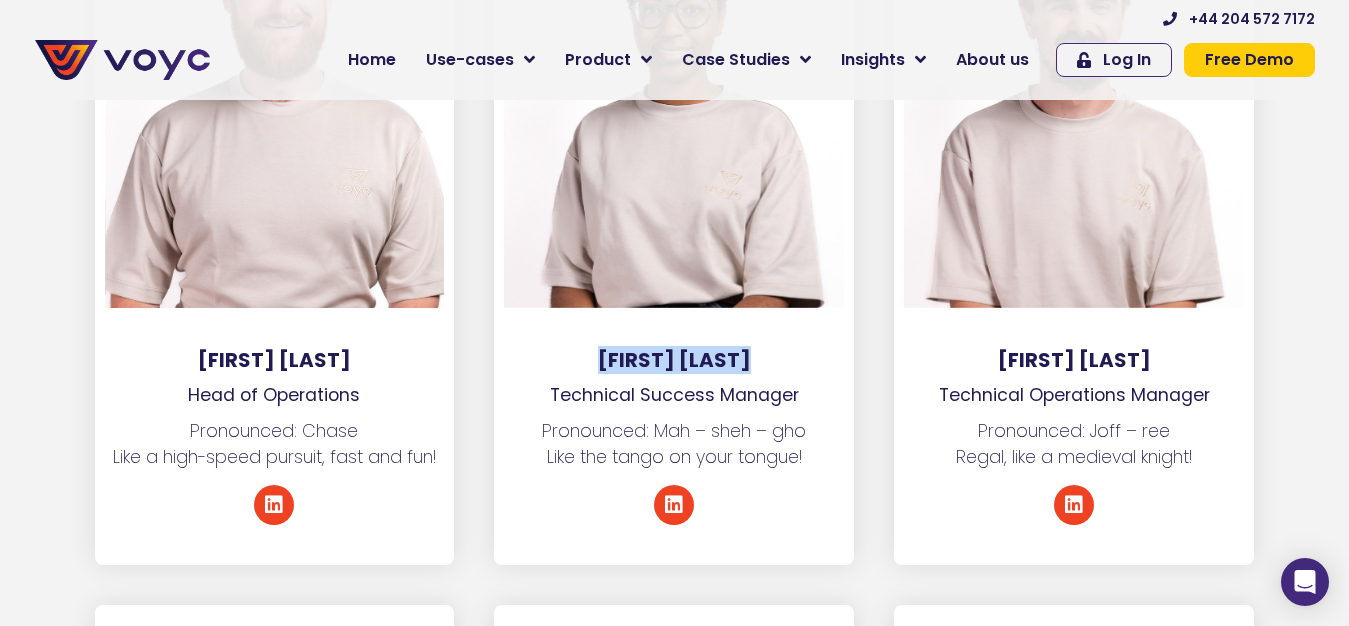 copy on "[FIRST] [LAST]" 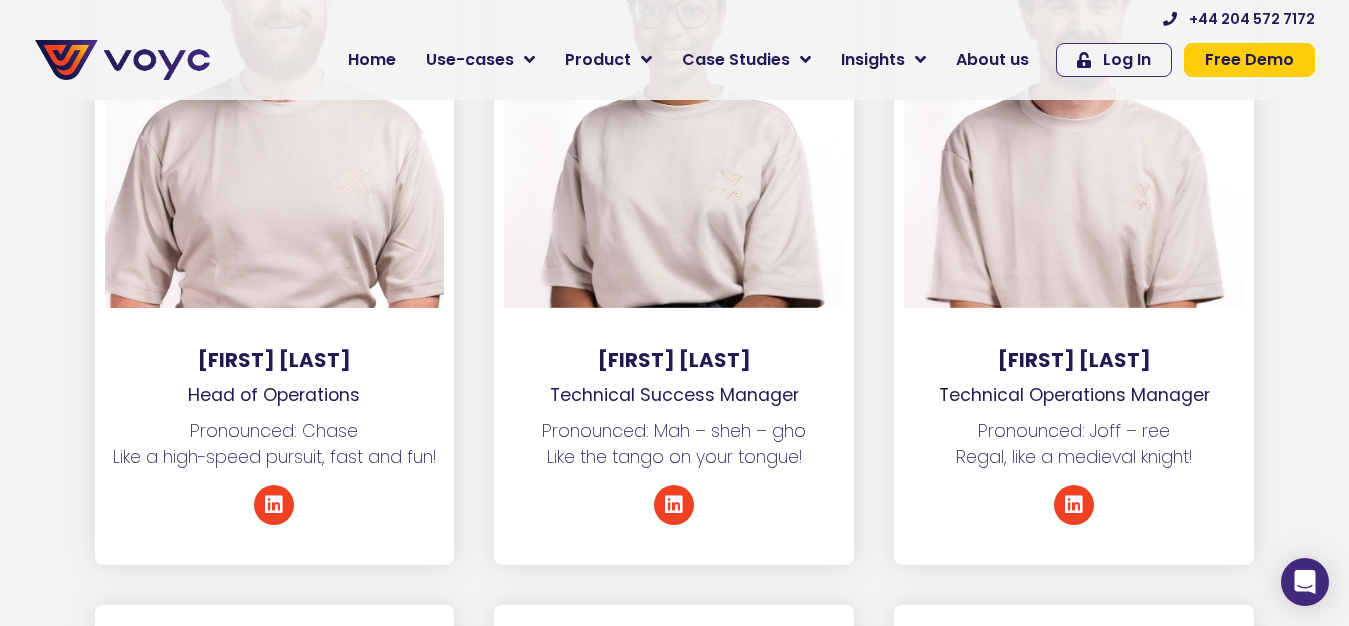 click on "[FIRST] [LAST]" at bounding box center [1074, 360] 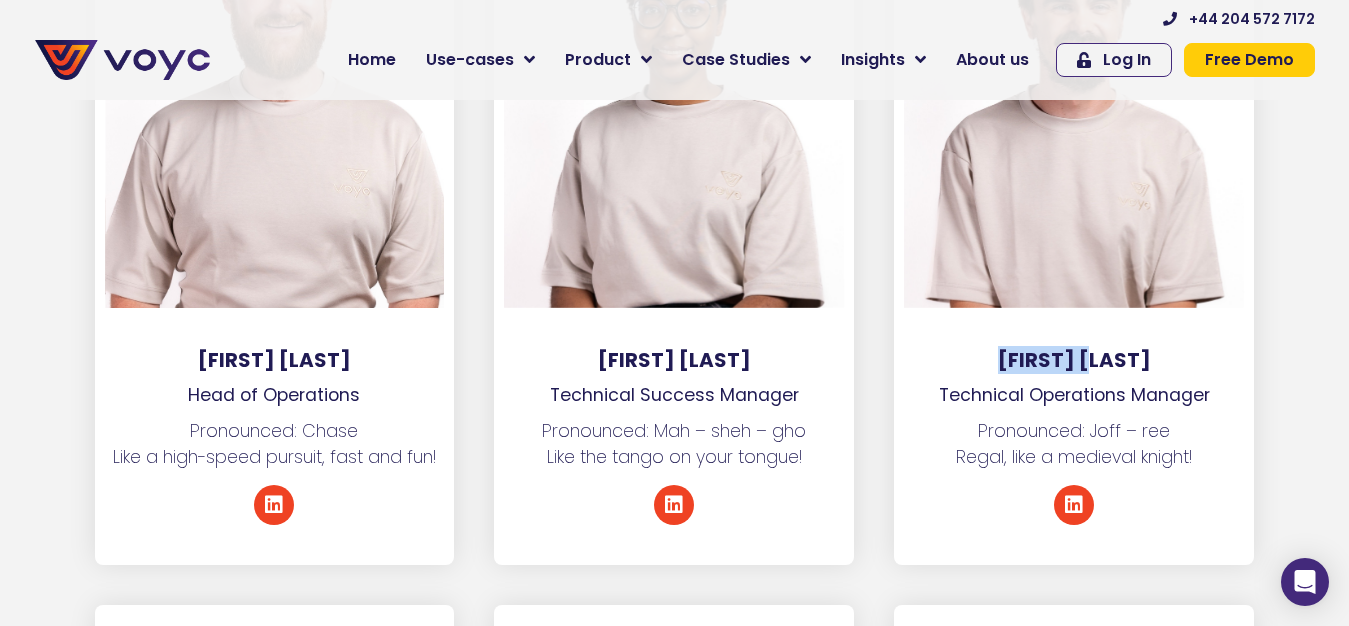 click on "[FIRST] [LAST]" at bounding box center [1074, 360] 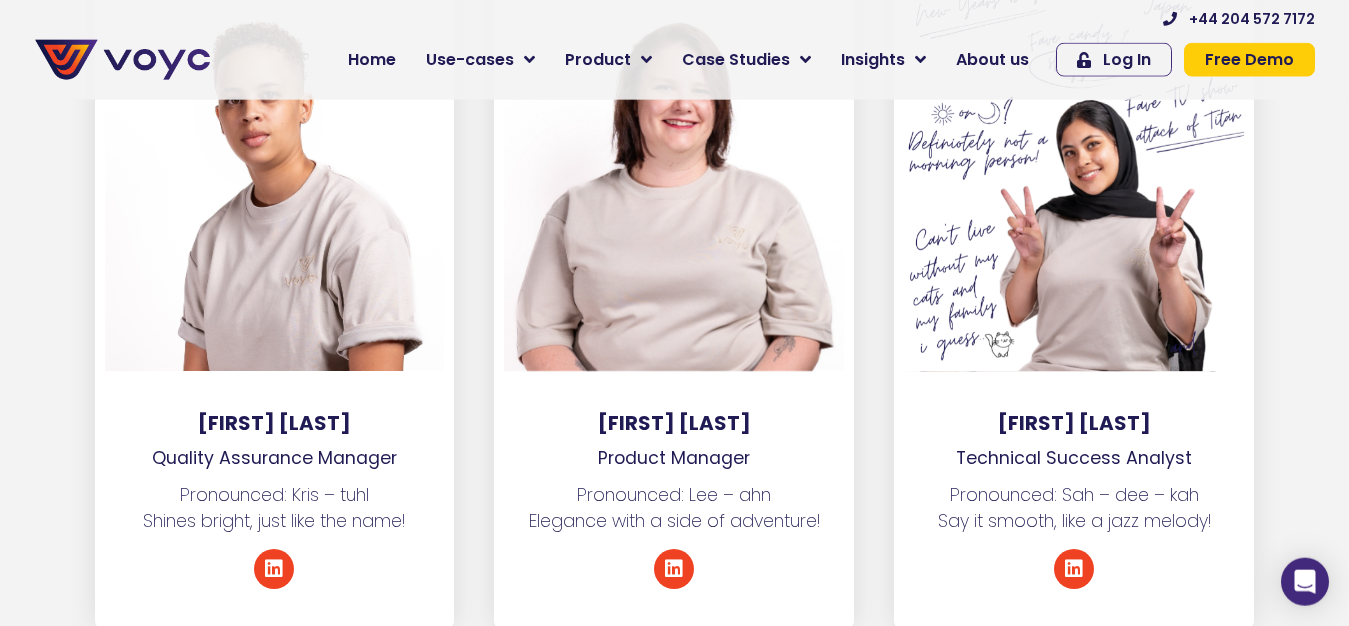 scroll, scrollTop: 5201, scrollLeft: 0, axis: vertical 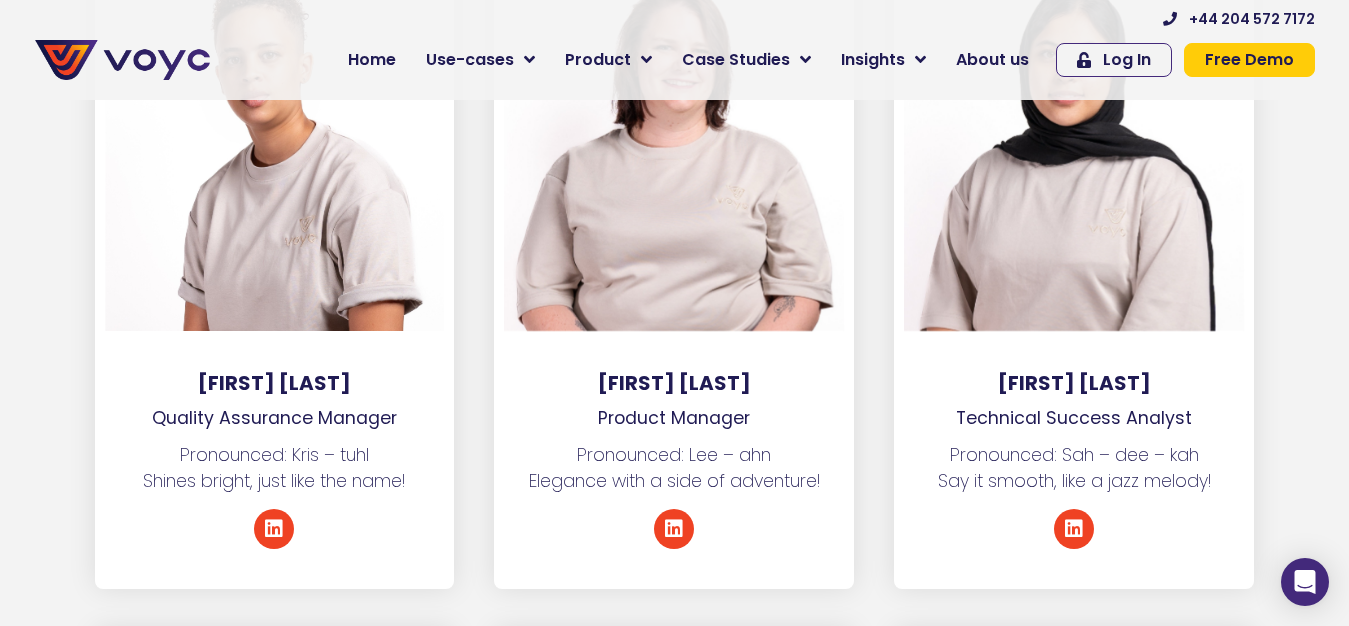 click on "[FIRST] [LAST]" at bounding box center [674, 383] 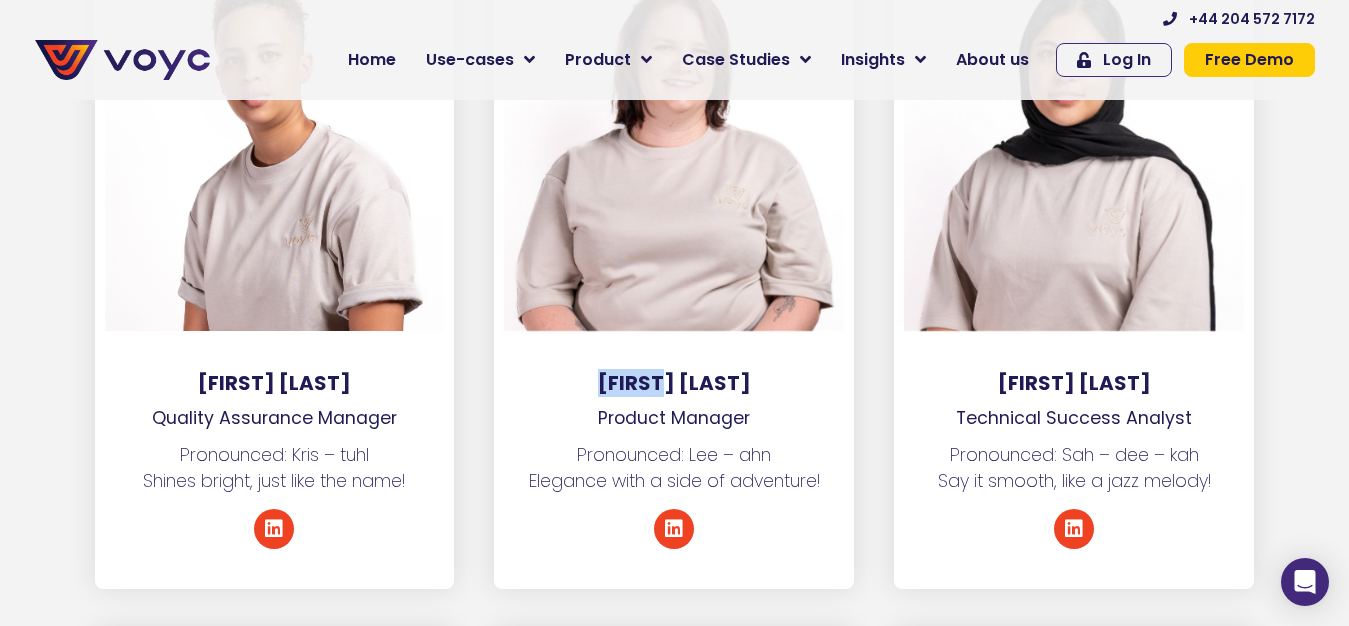 click on "[FIRST] [LAST]" at bounding box center (674, 383) 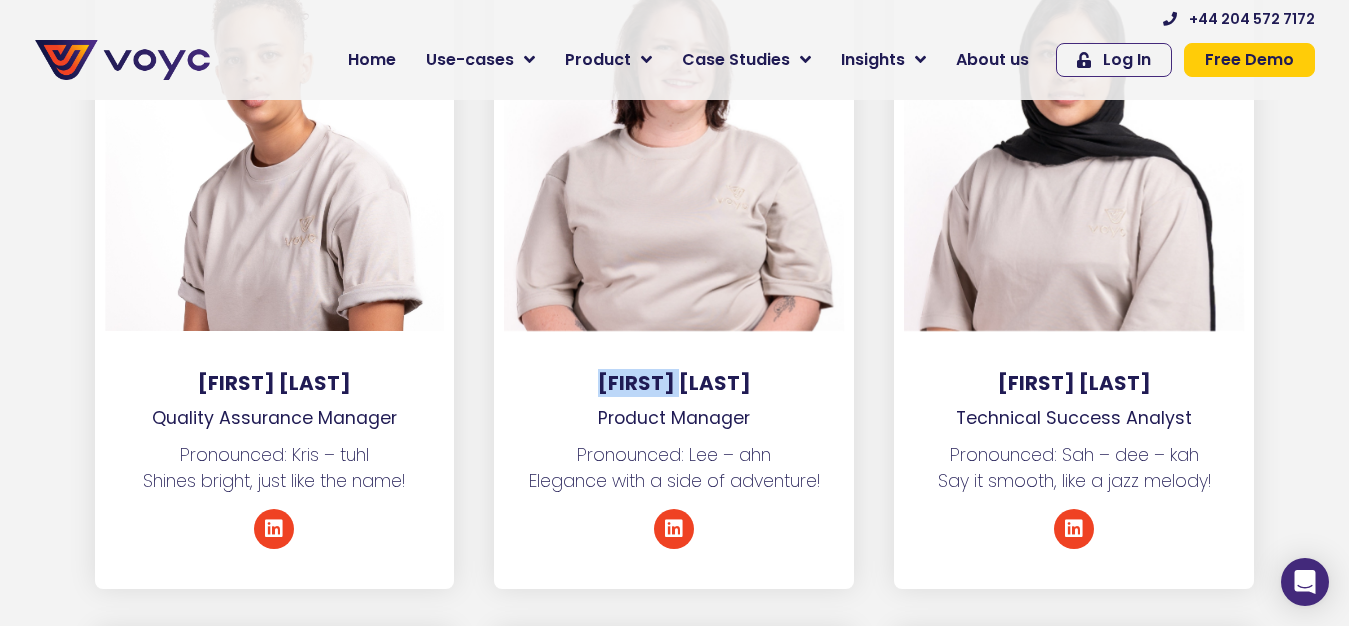 click on "[FIRST] [LAST]" at bounding box center (674, 383) 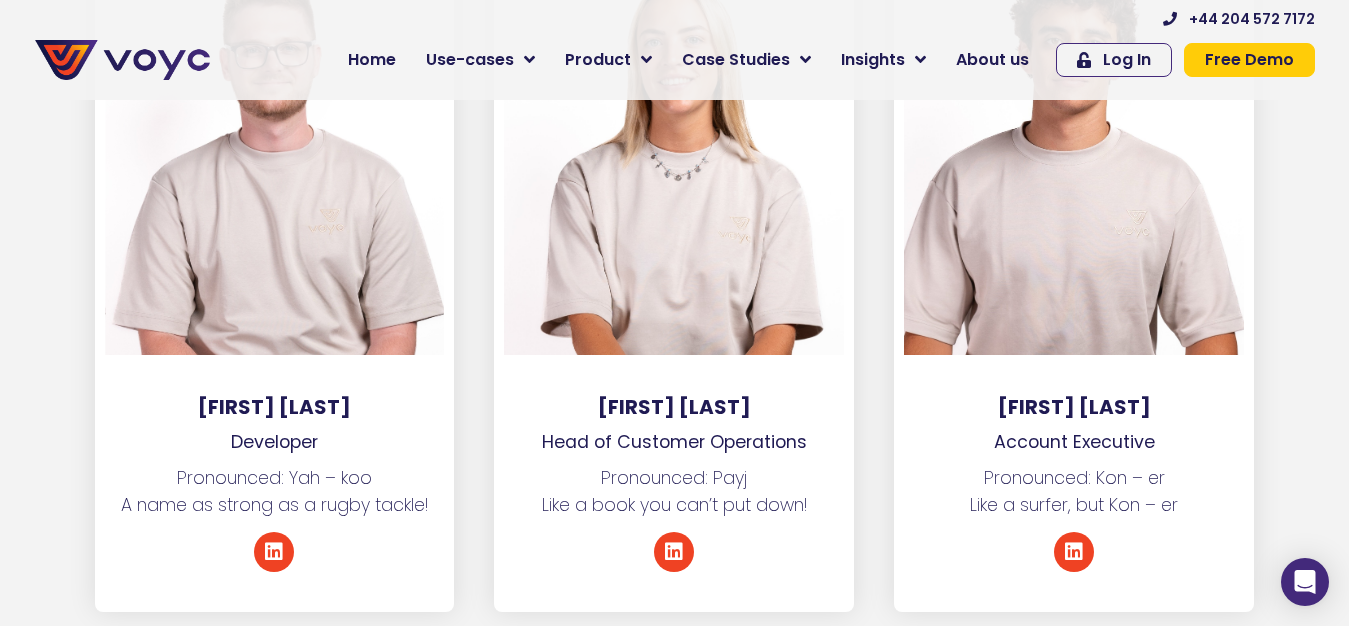 scroll, scrollTop: 5813, scrollLeft: 0, axis: vertical 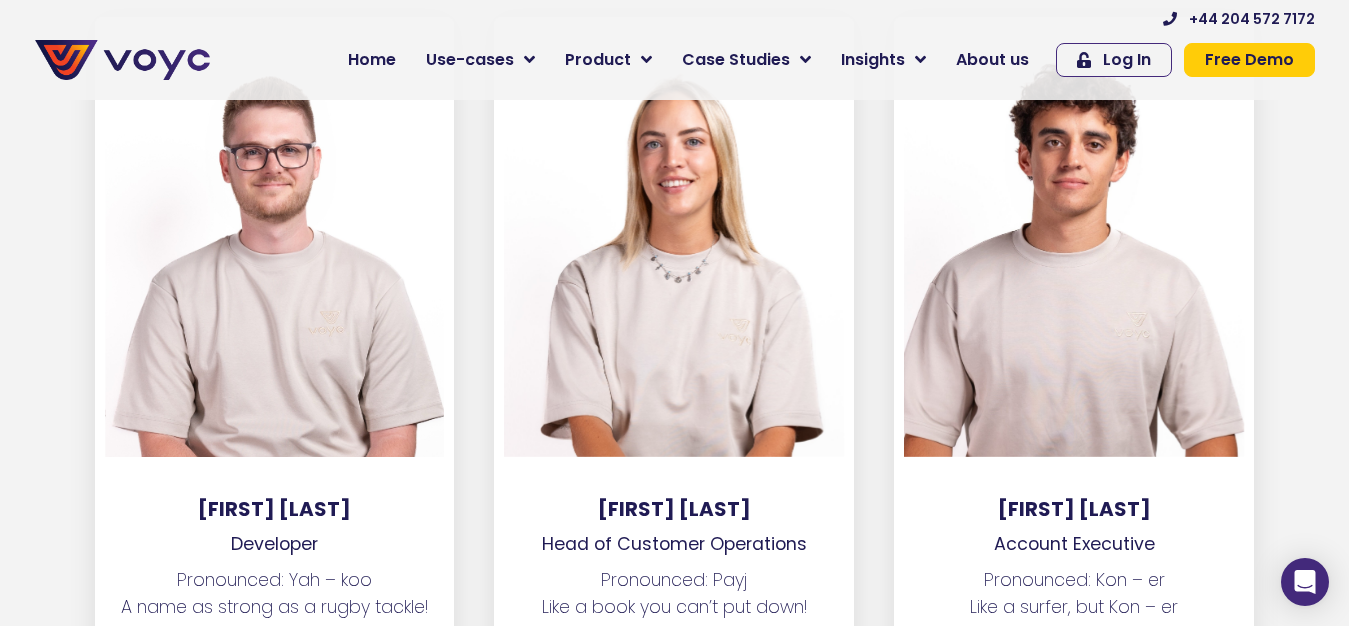 click on "[FIRST] [LAST]" at bounding box center (674, 509) 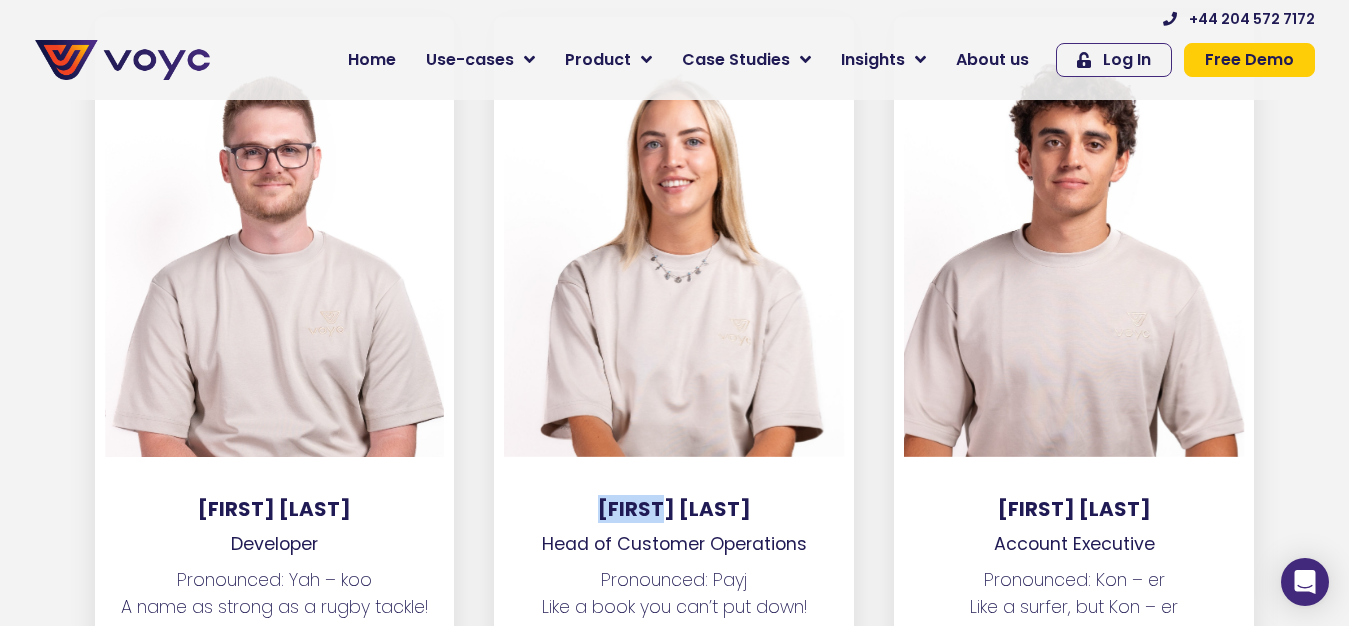 click on "[FIRST] [LAST]" at bounding box center (674, 509) 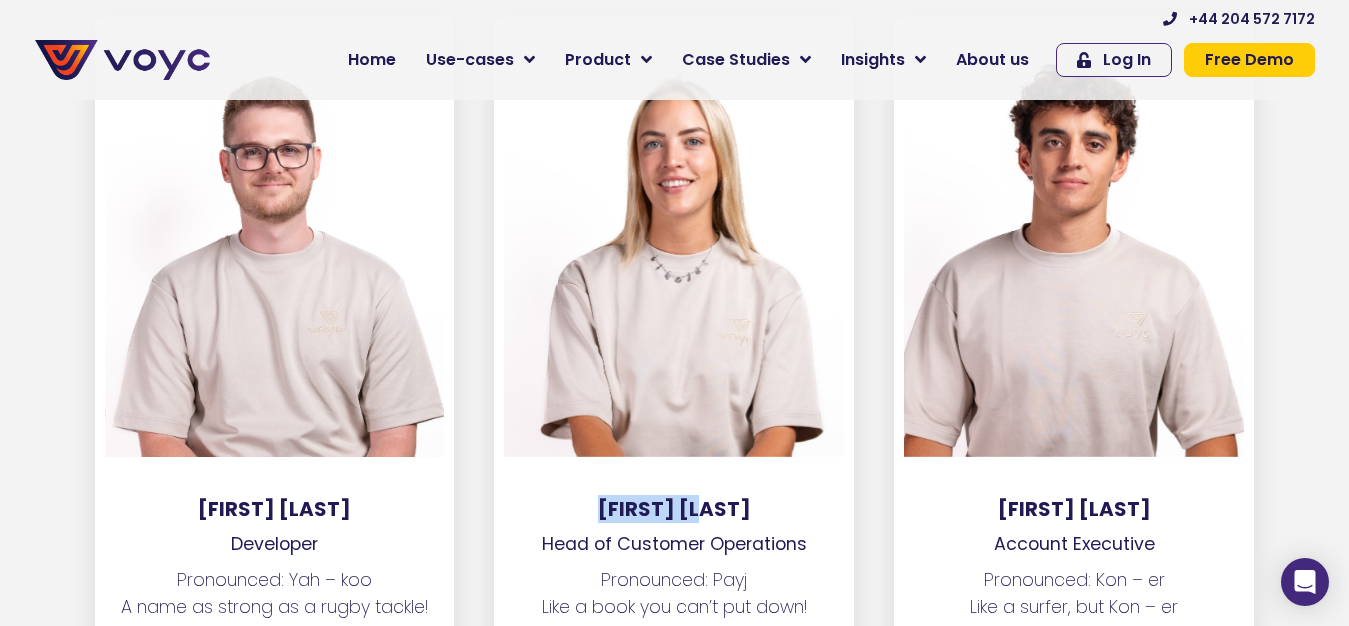 click on "[FIRST] [LAST]" at bounding box center [674, 509] 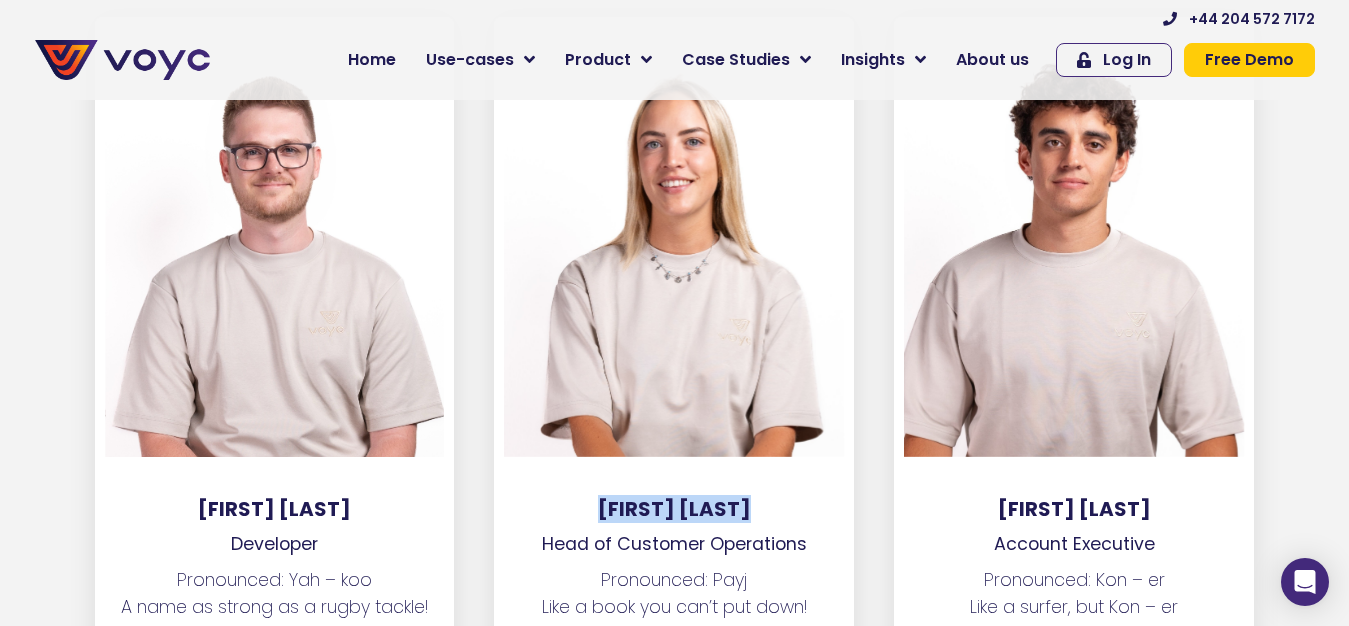 copy on "[FIRST] [LAST]" 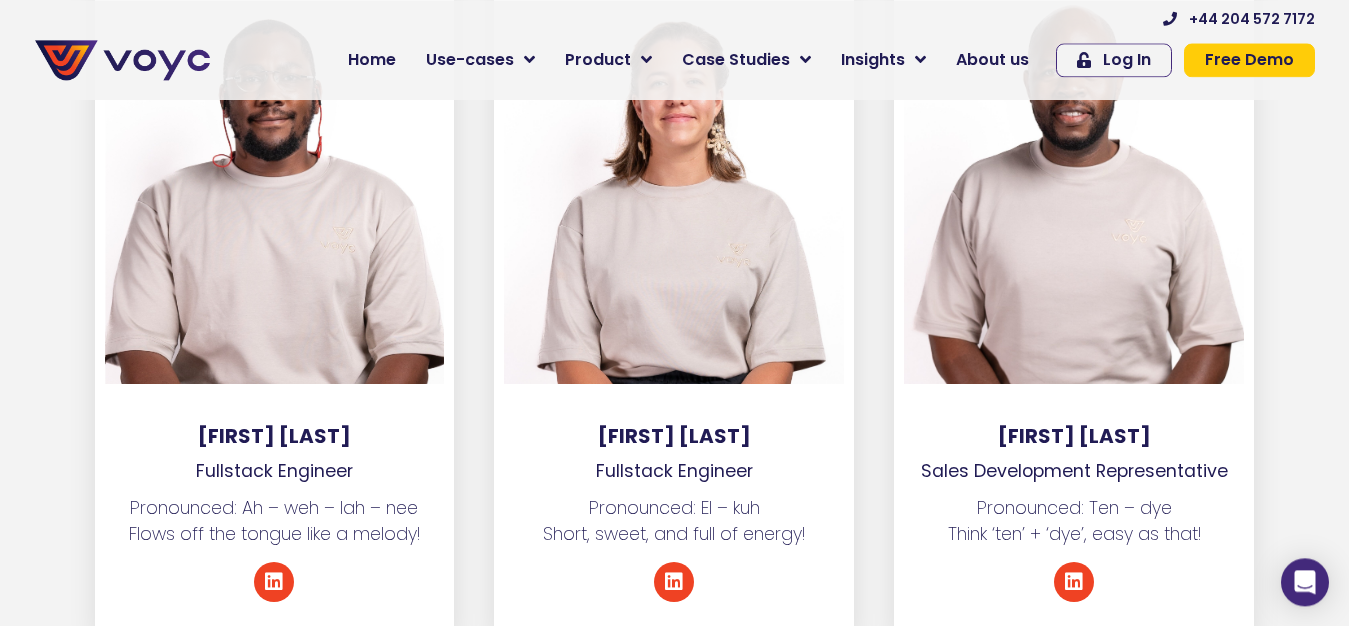scroll, scrollTop: 6629, scrollLeft: 0, axis: vertical 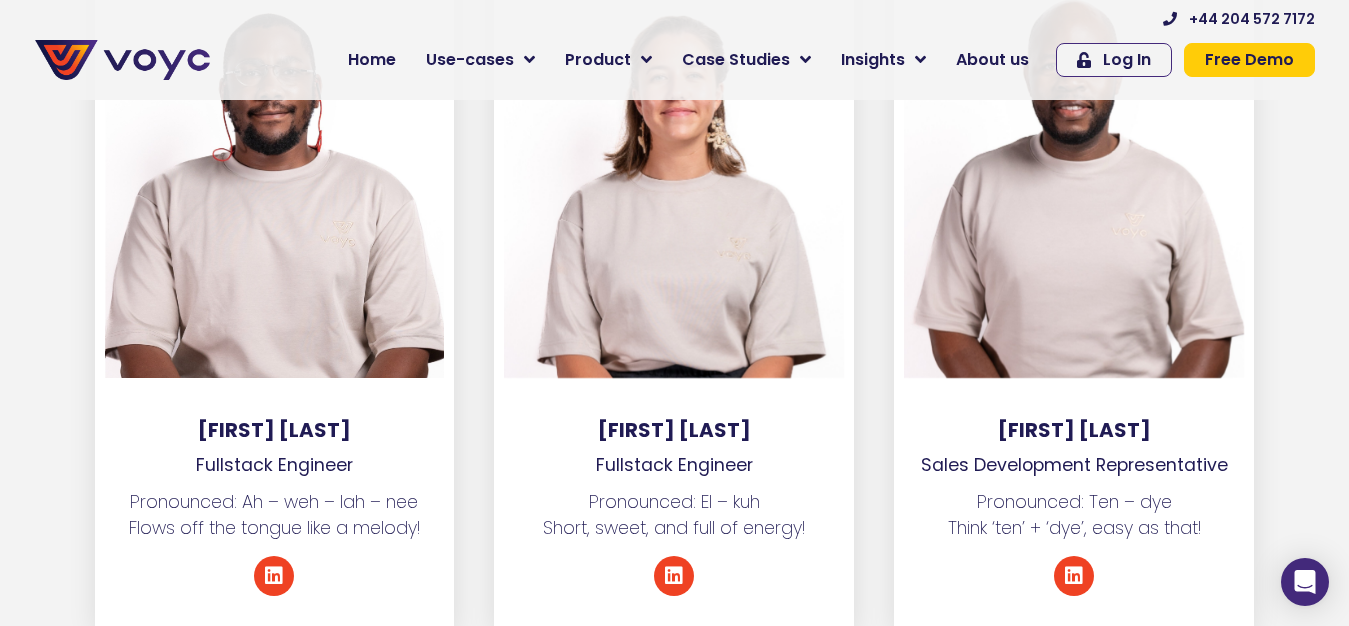 click on "[FIRST] [LAST]" at bounding box center (1074, 430) 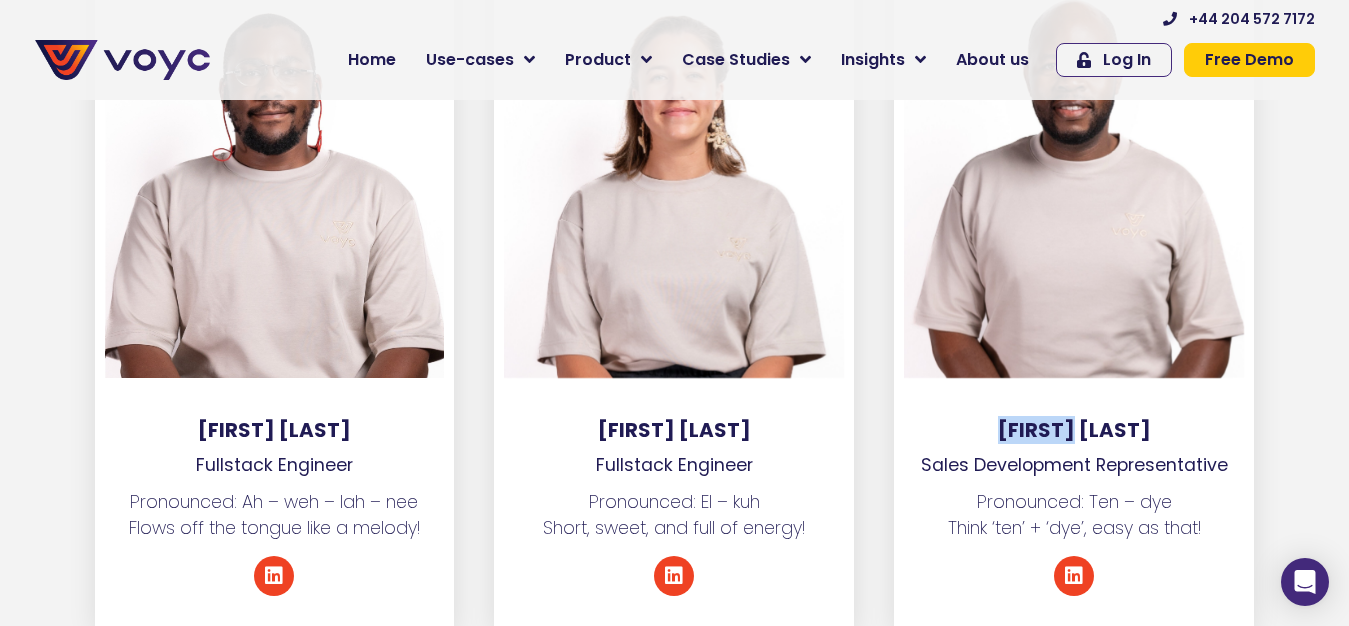 click on "[FIRST] [LAST]" at bounding box center (1074, 430) 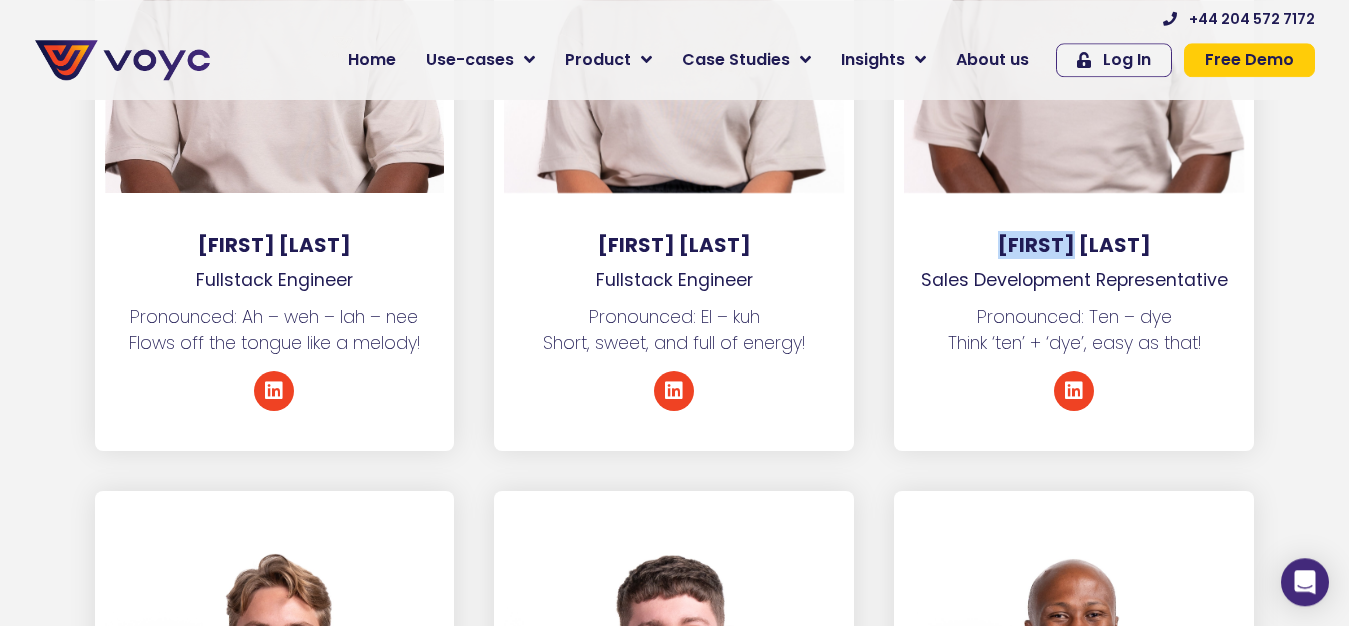 scroll, scrollTop: 6612, scrollLeft: 0, axis: vertical 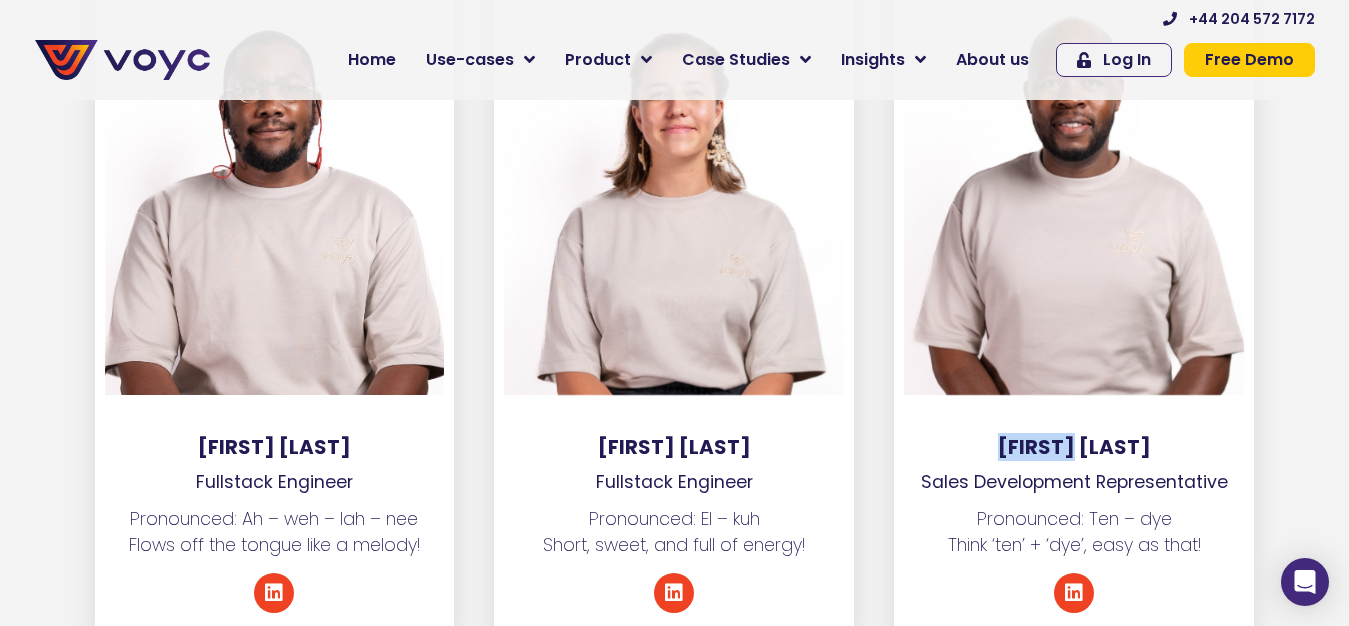copy on "[FIRST] [LAST]" 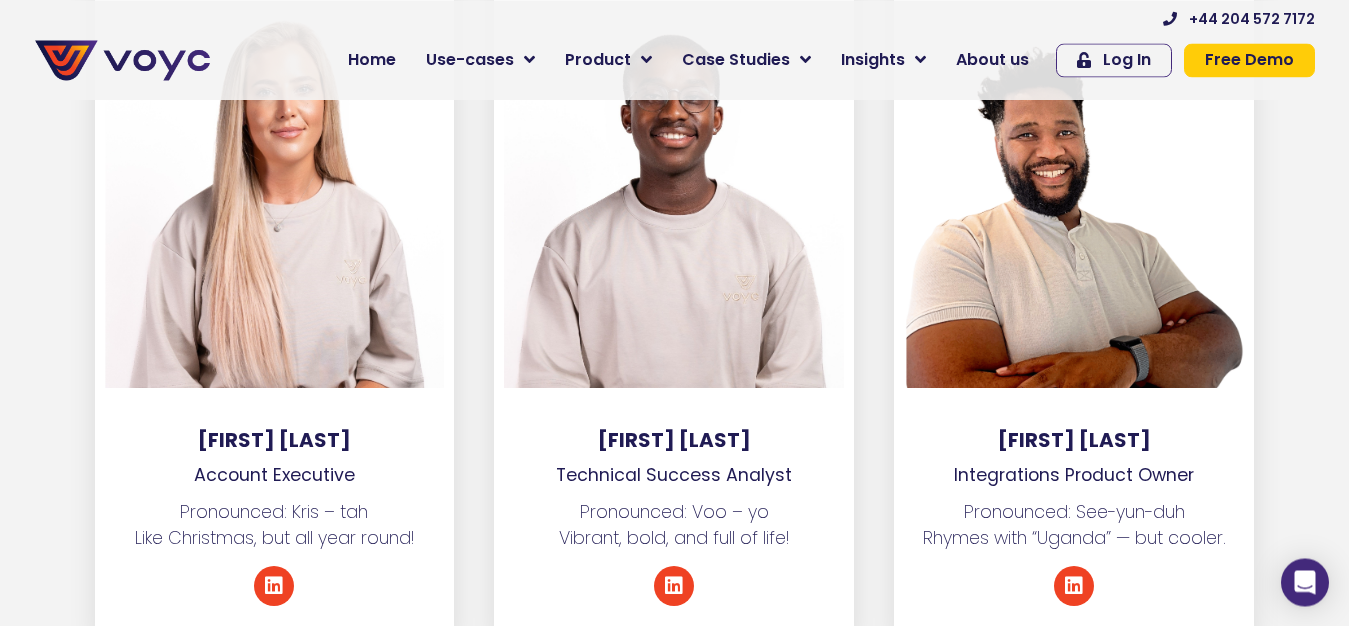 scroll, scrollTop: 8142, scrollLeft: 0, axis: vertical 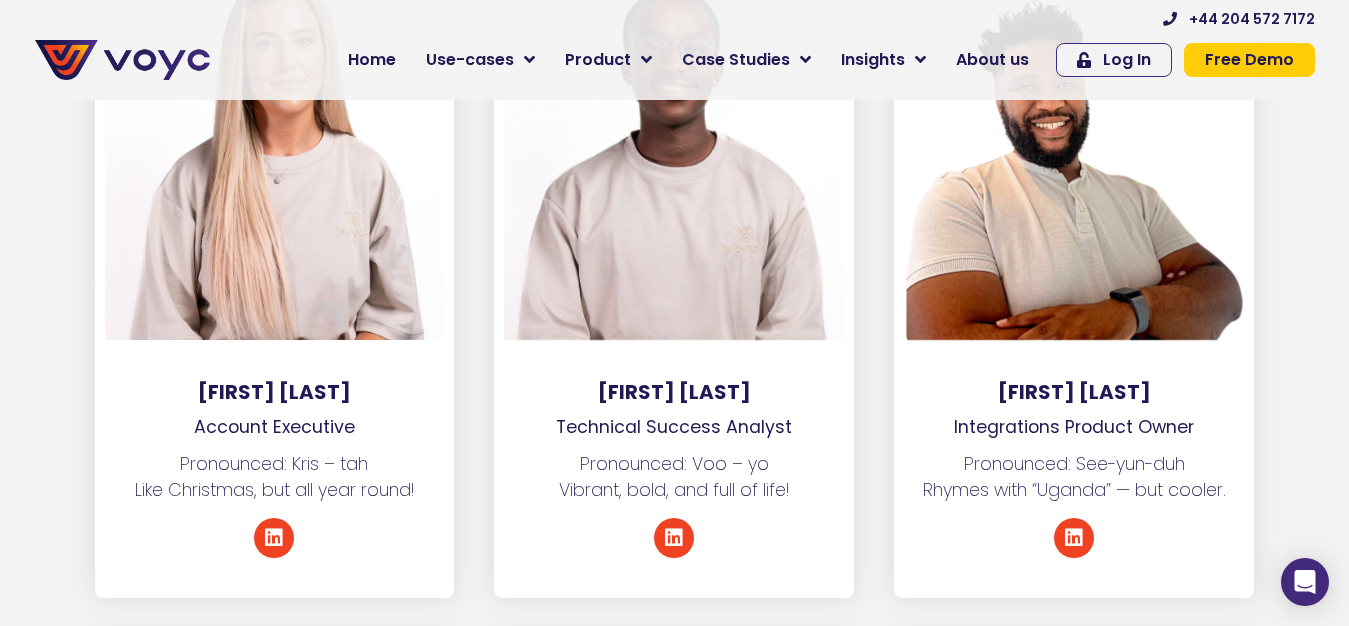click on "[FIRST] [LAST]" at bounding box center (674, 392) 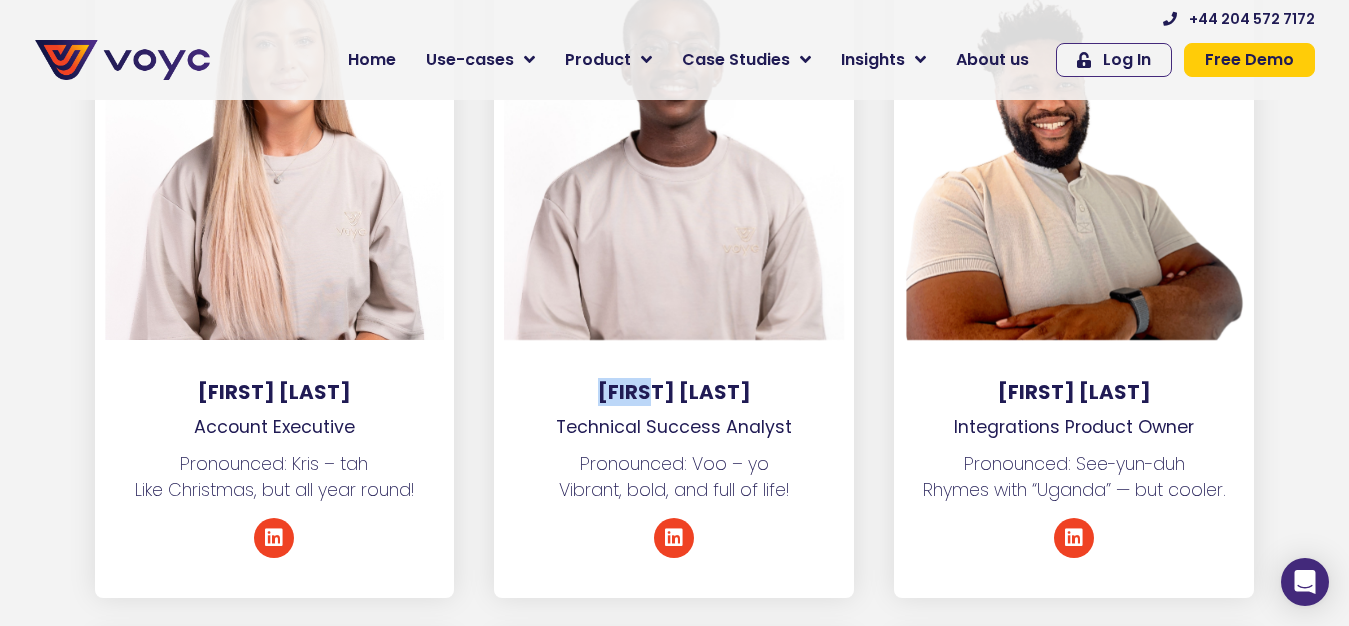click on "[FIRST] [LAST]" at bounding box center [674, 392] 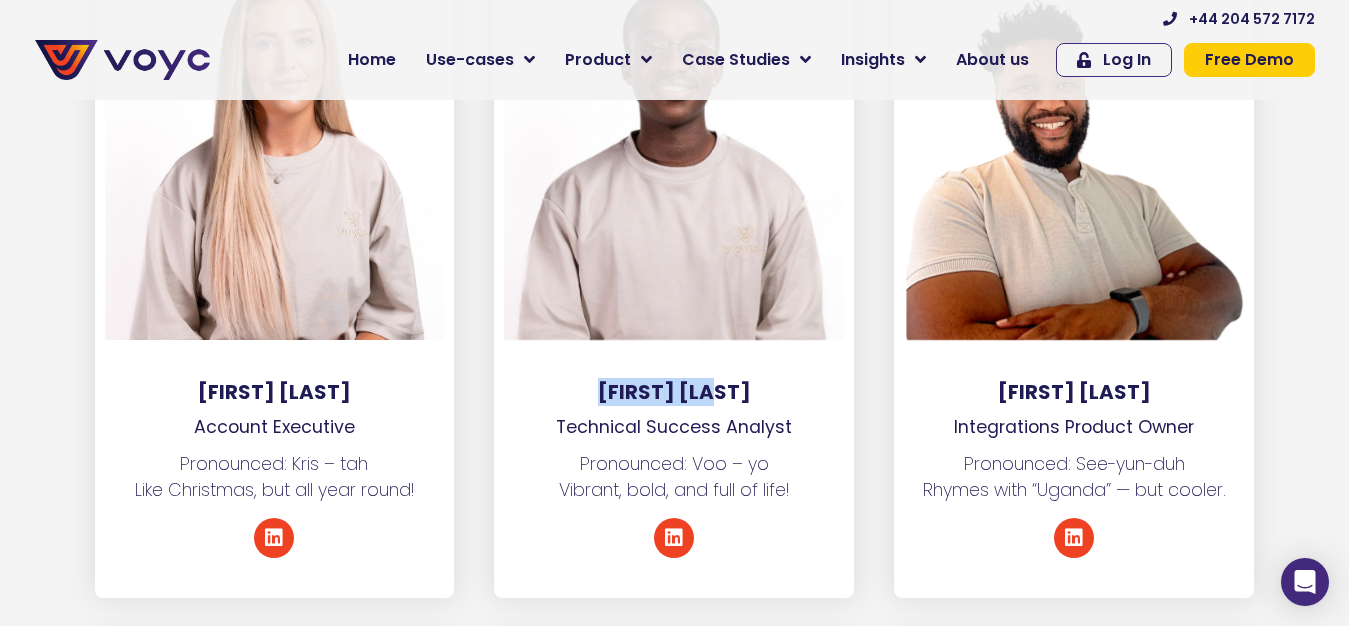 copy on "[FIRST] [LAST]" 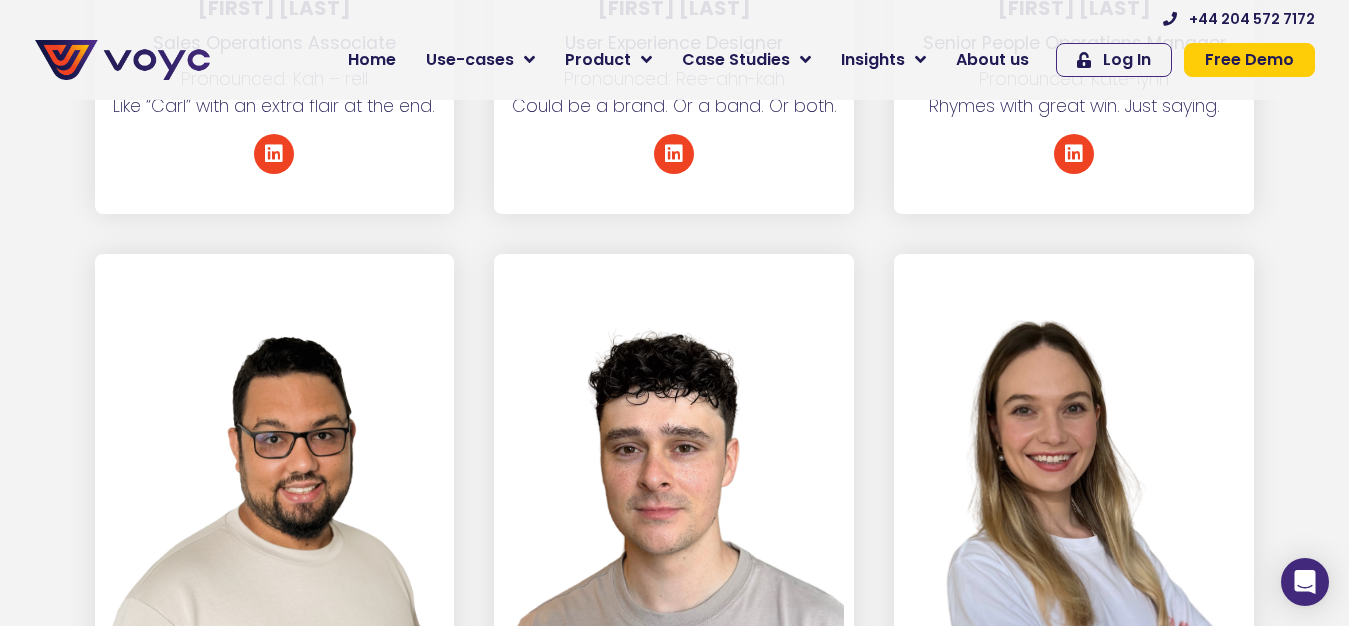scroll, scrollTop: 9570, scrollLeft: 0, axis: vertical 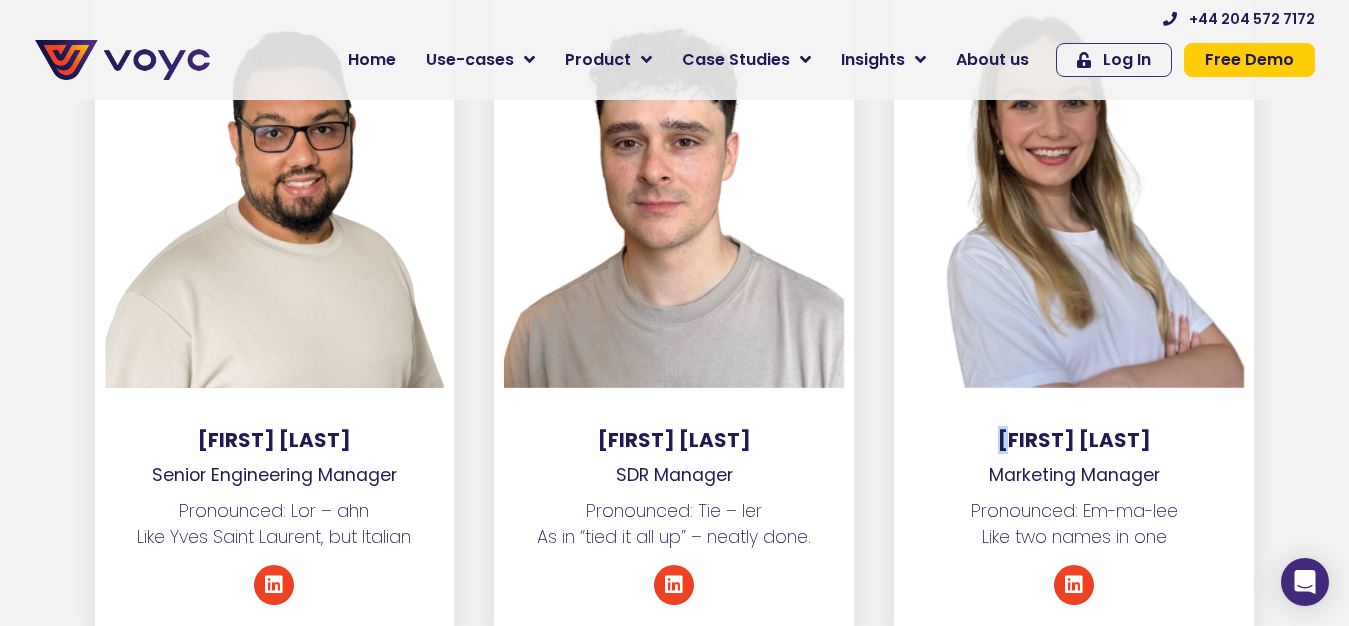 click on "[FIRST] [LAST]" at bounding box center (1074, 440) 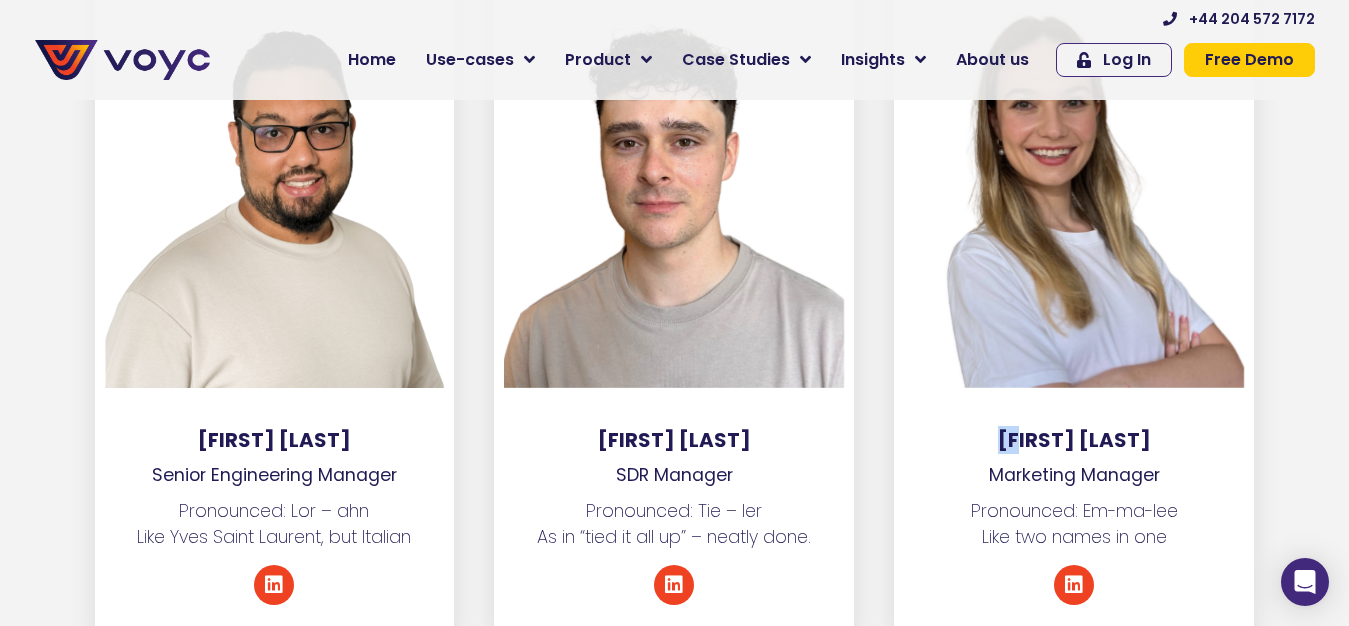 drag, startPoint x: 998, startPoint y: 445, endPoint x: 1033, endPoint y: 444, distance: 35.014282 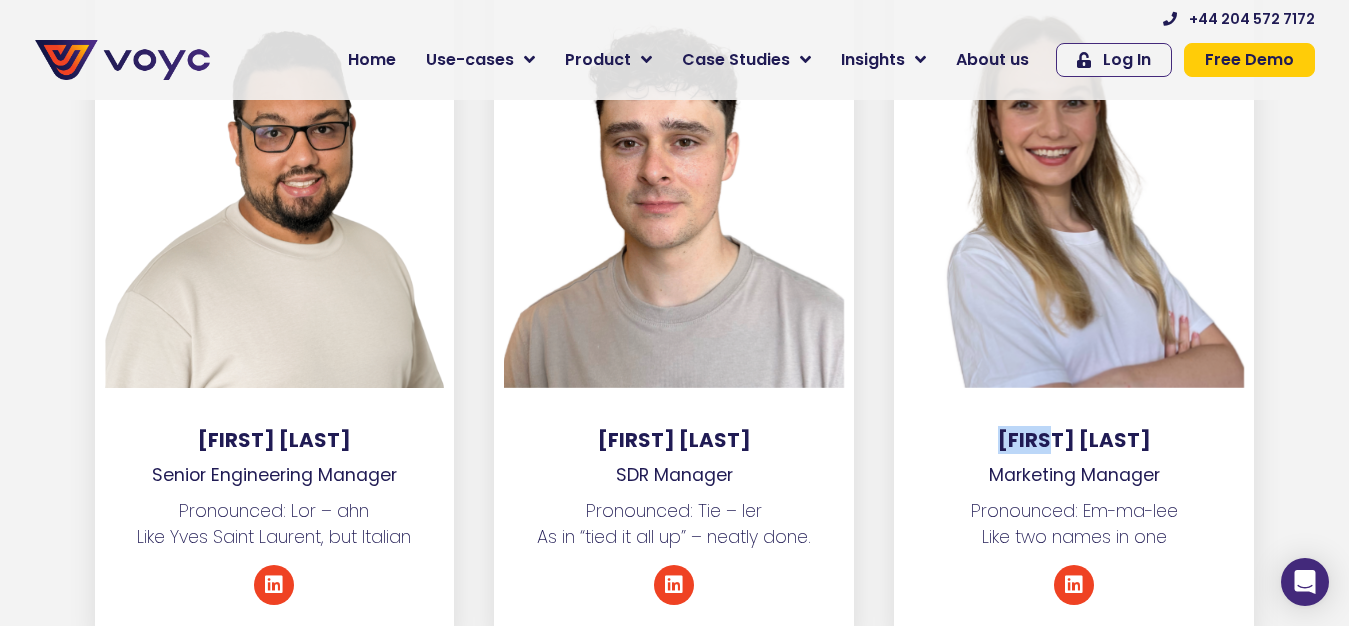 drag, startPoint x: 987, startPoint y: 443, endPoint x: 1055, endPoint y: 444, distance: 68.007355 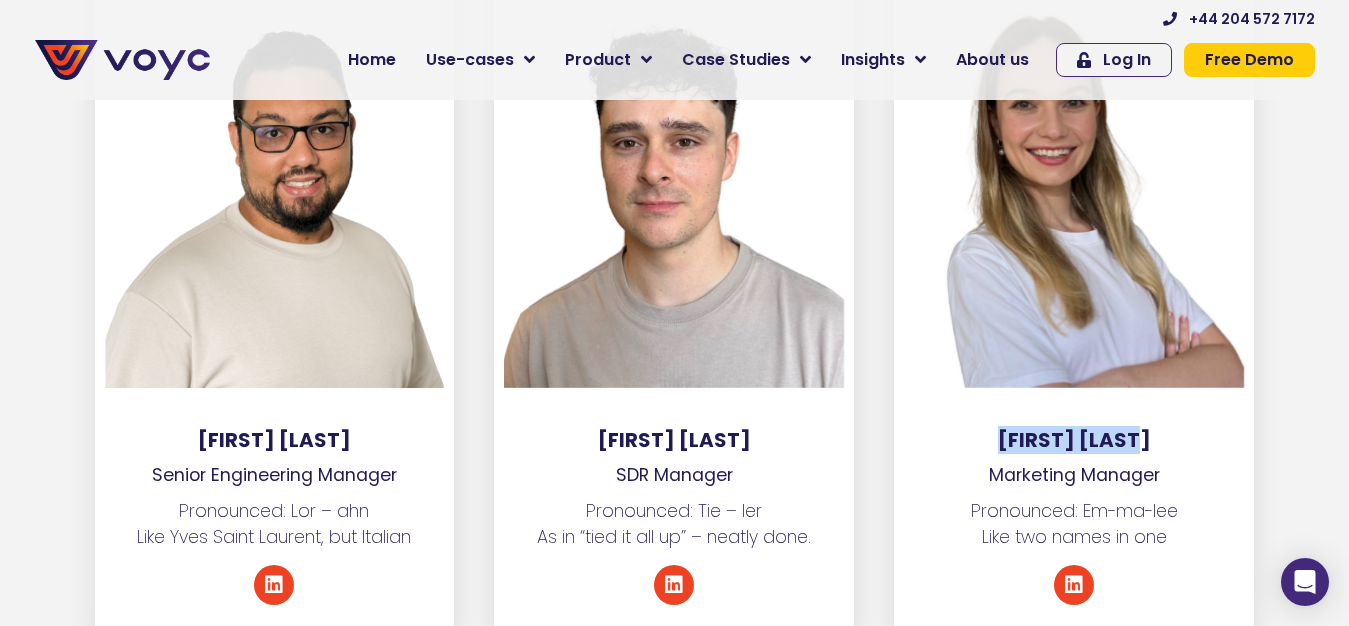 copy on "[FIRST] [LAST]" 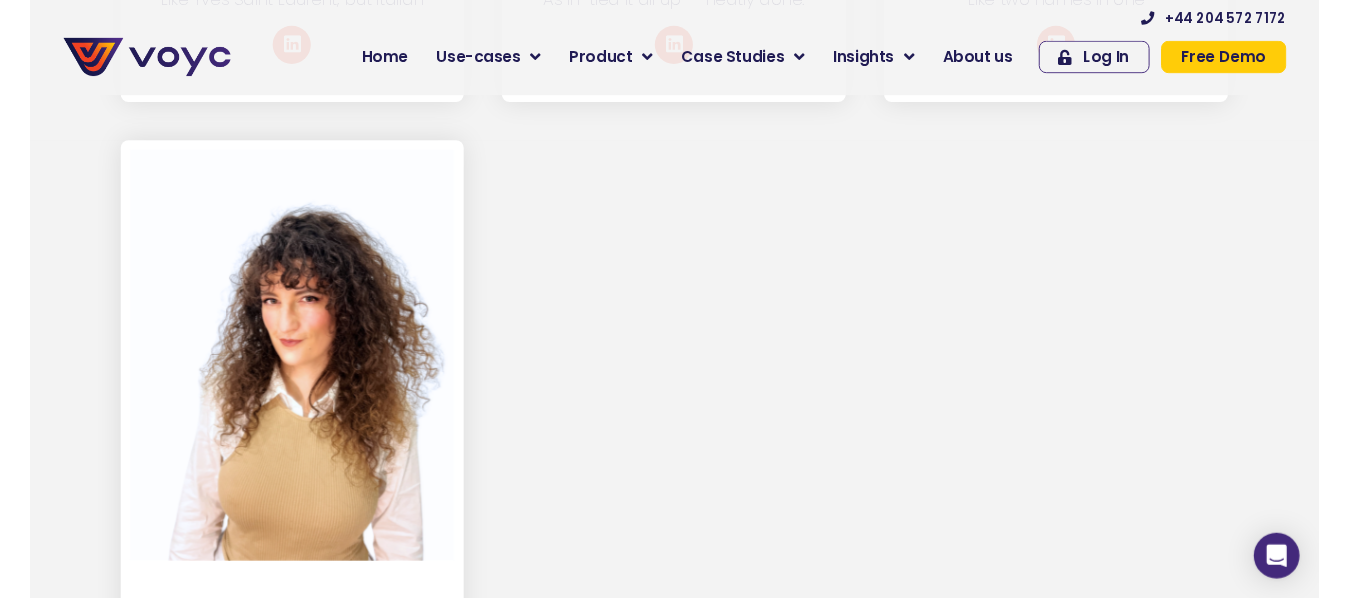 scroll, scrollTop: 10284, scrollLeft: 0, axis: vertical 